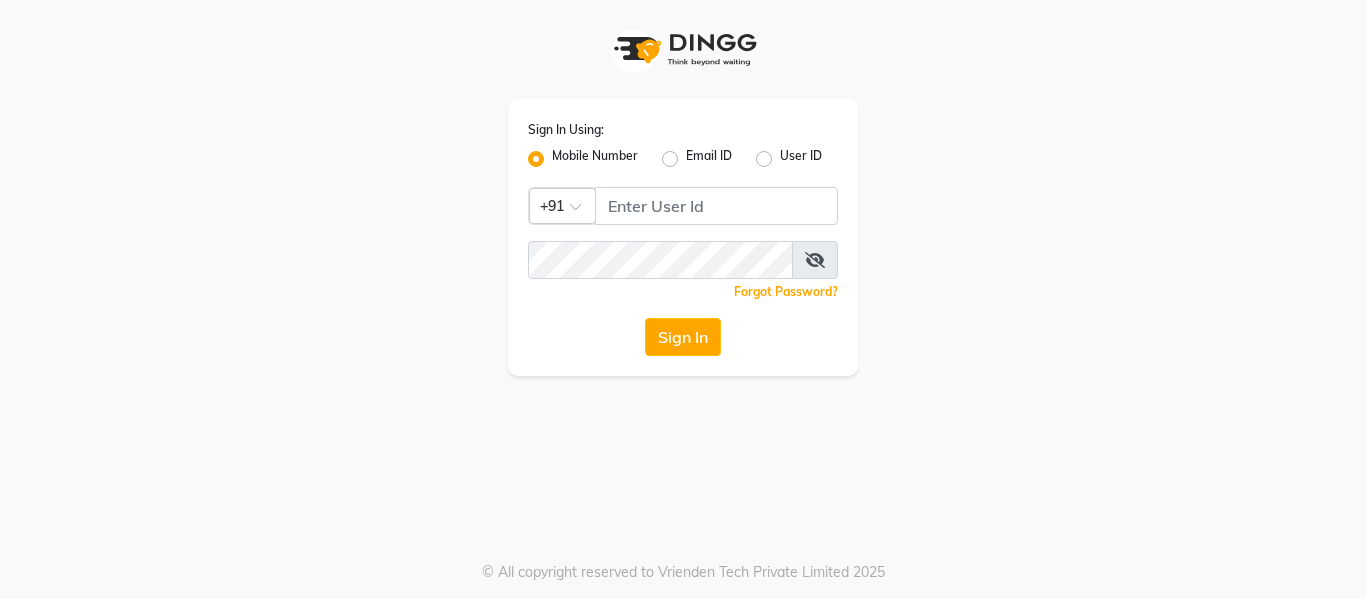 scroll, scrollTop: 0, scrollLeft: 0, axis: both 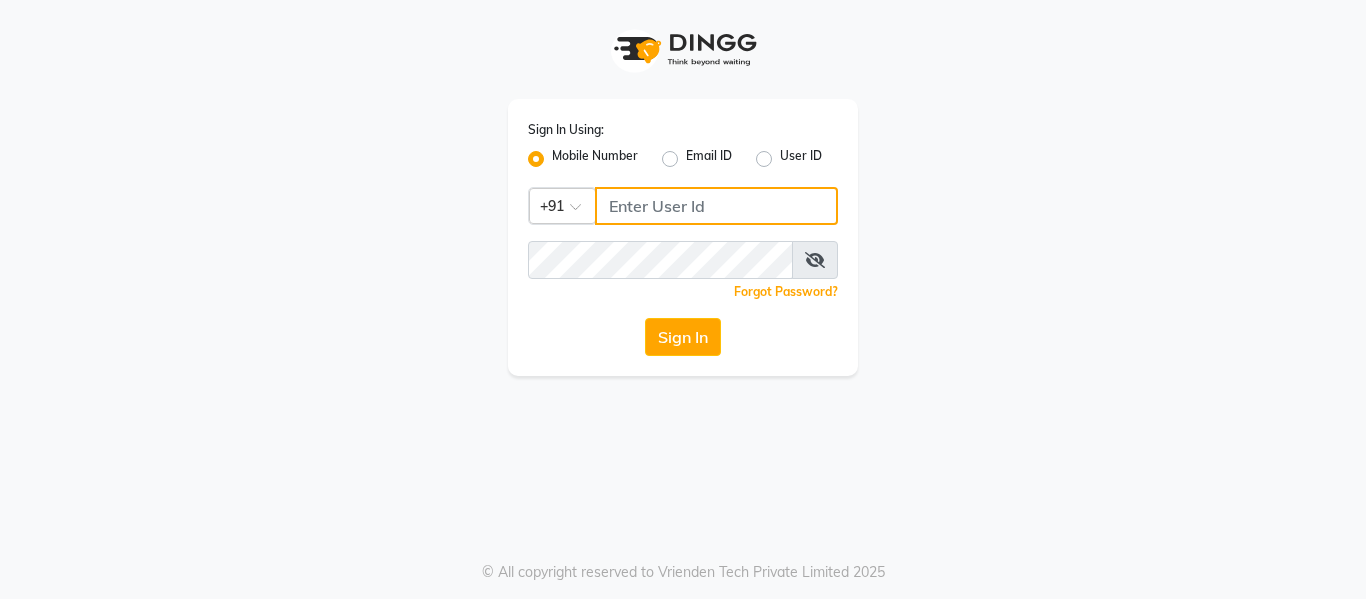 click 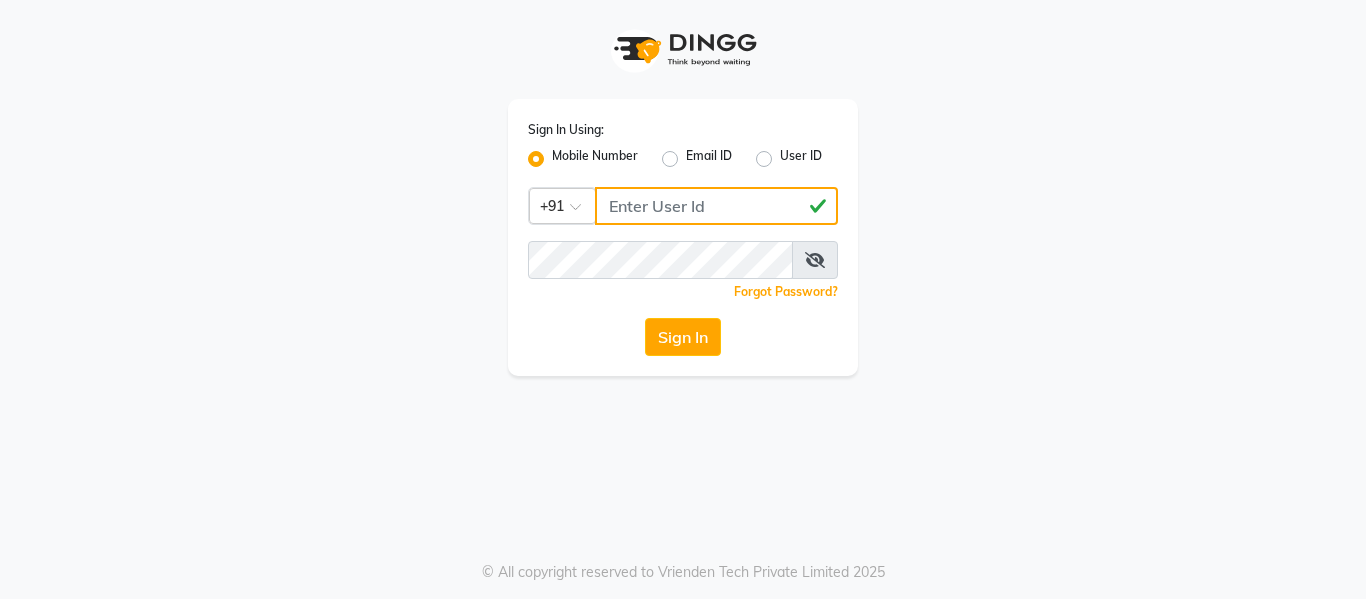 type on "[PHONE]" 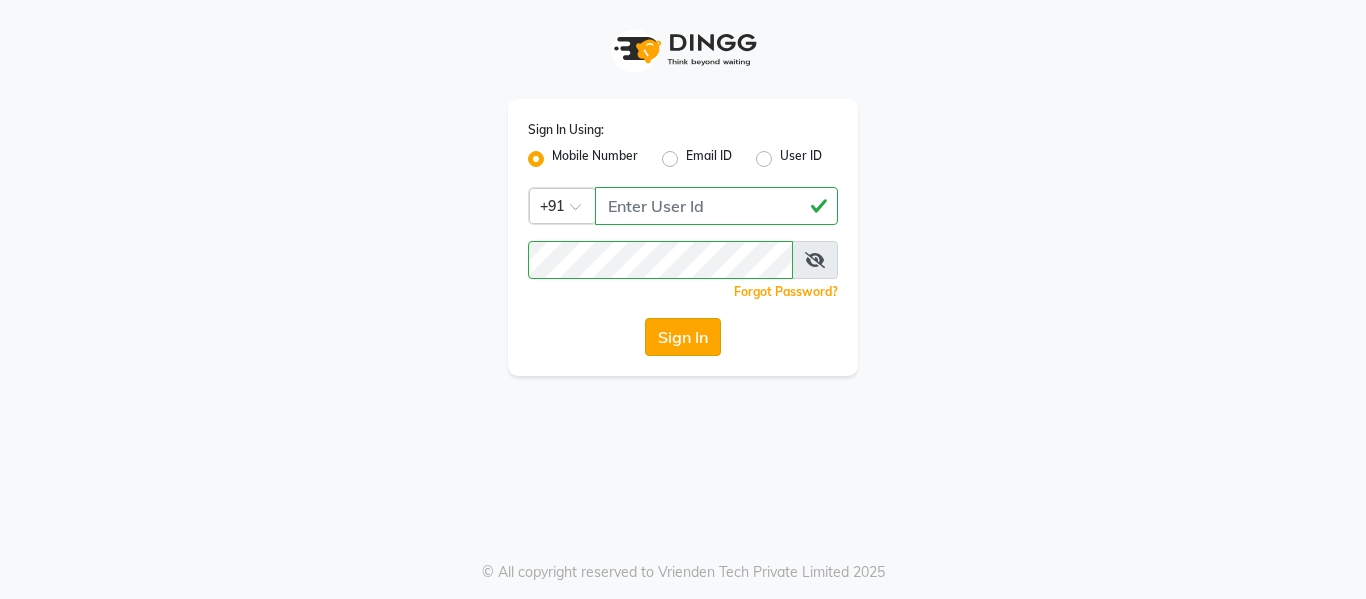 click on "Sign In" 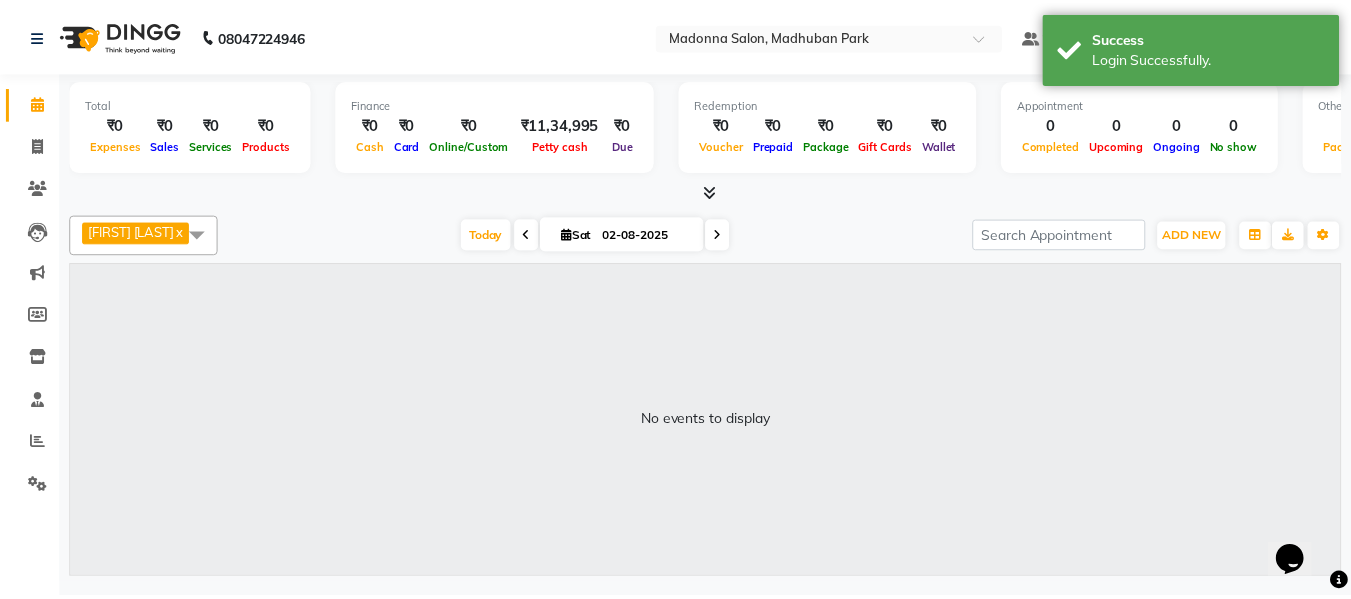 scroll, scrollTop: 0, scrollLeft: 0, axis: both 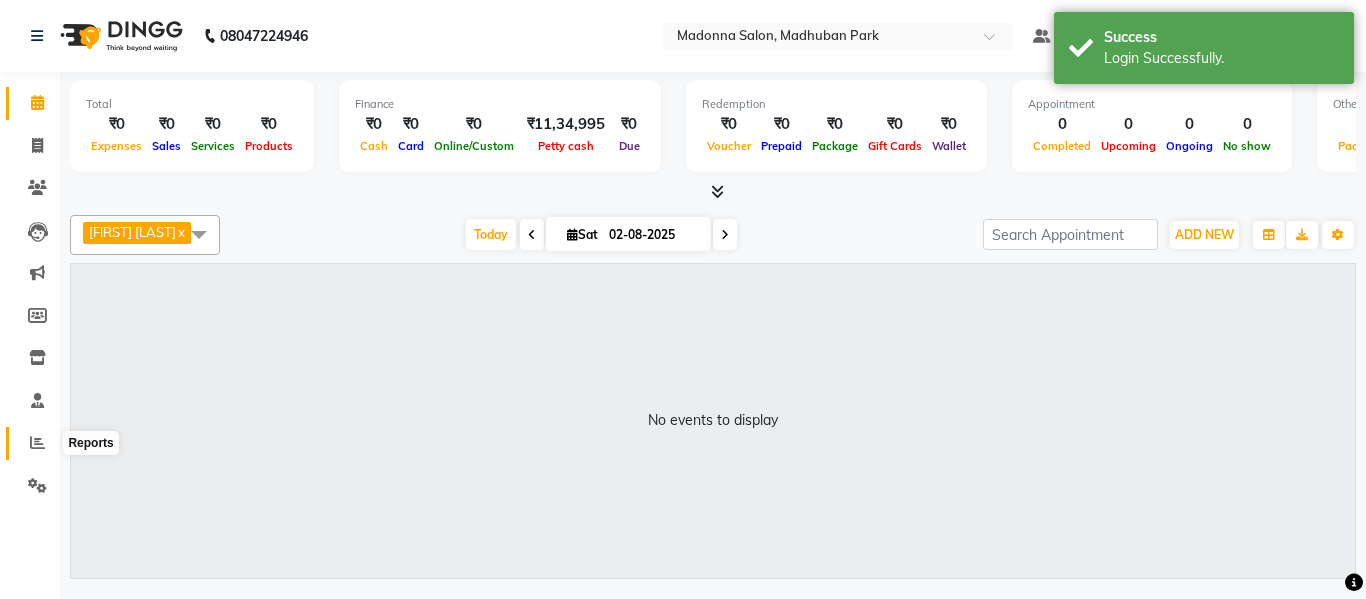 click 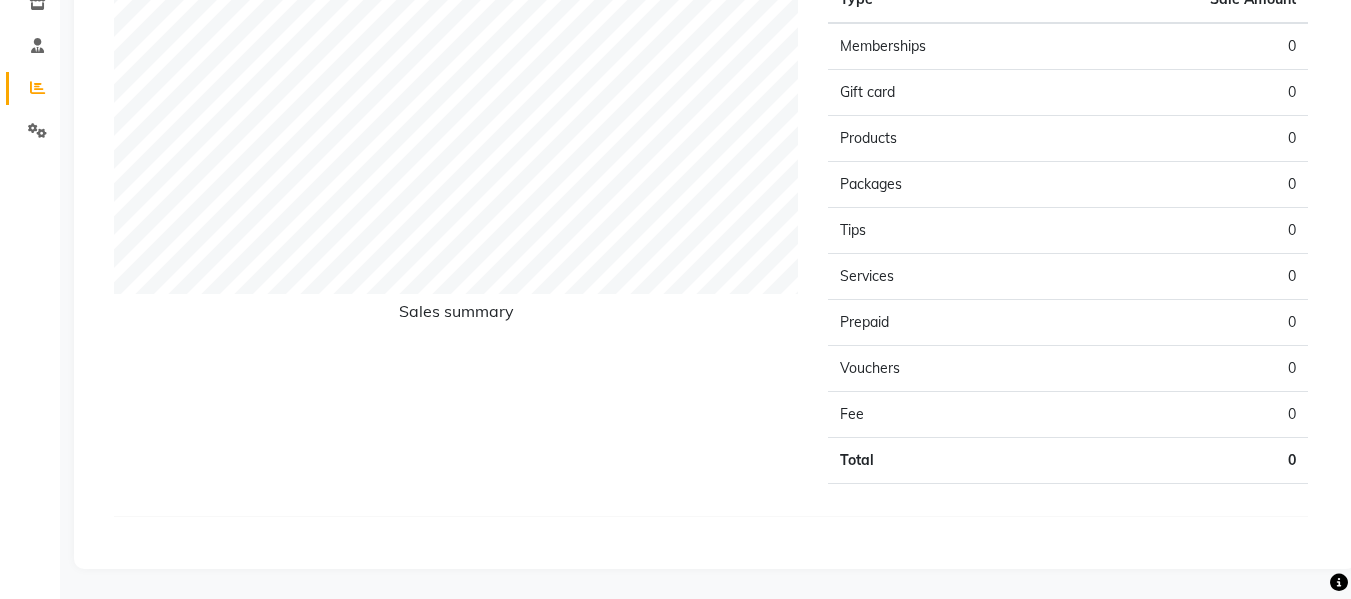 scroll, scrollTop: 0, scrollLeft: 0, axis: both 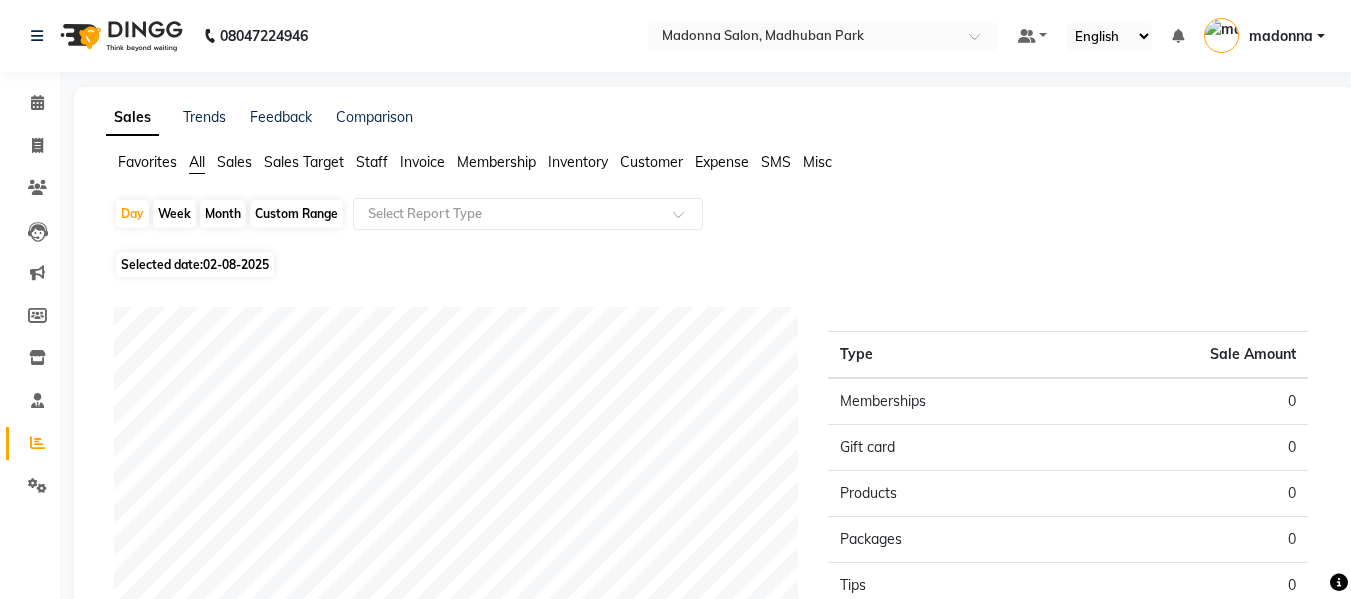 click on "Month" 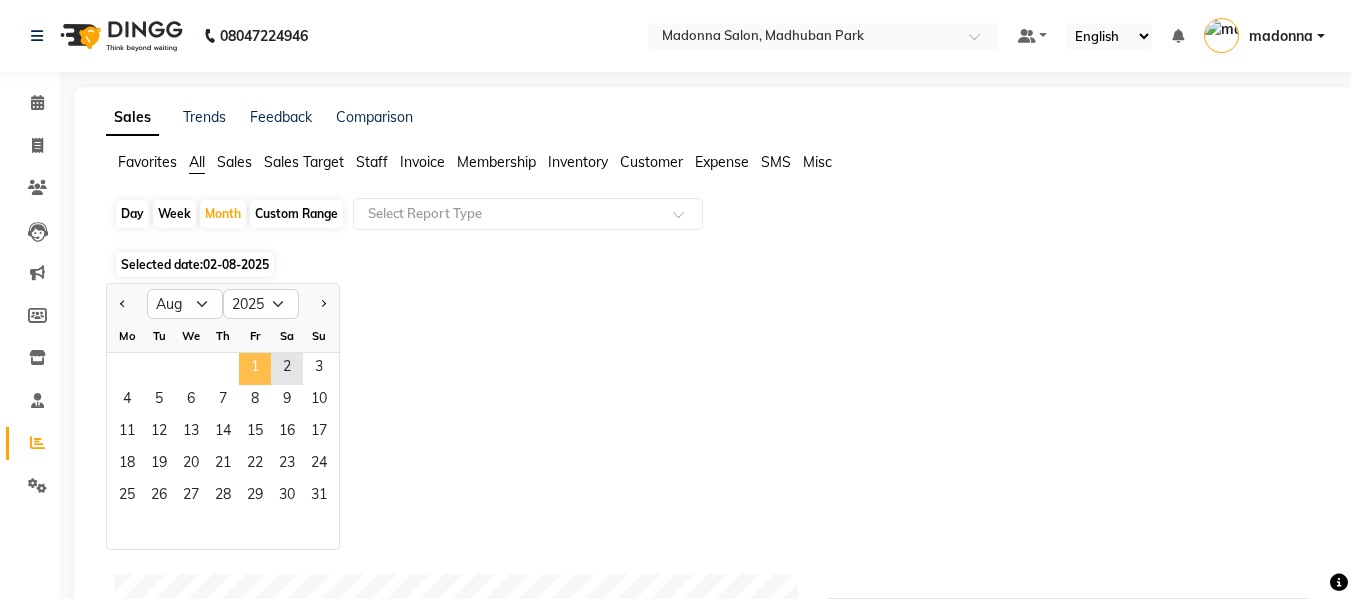 click on "1" 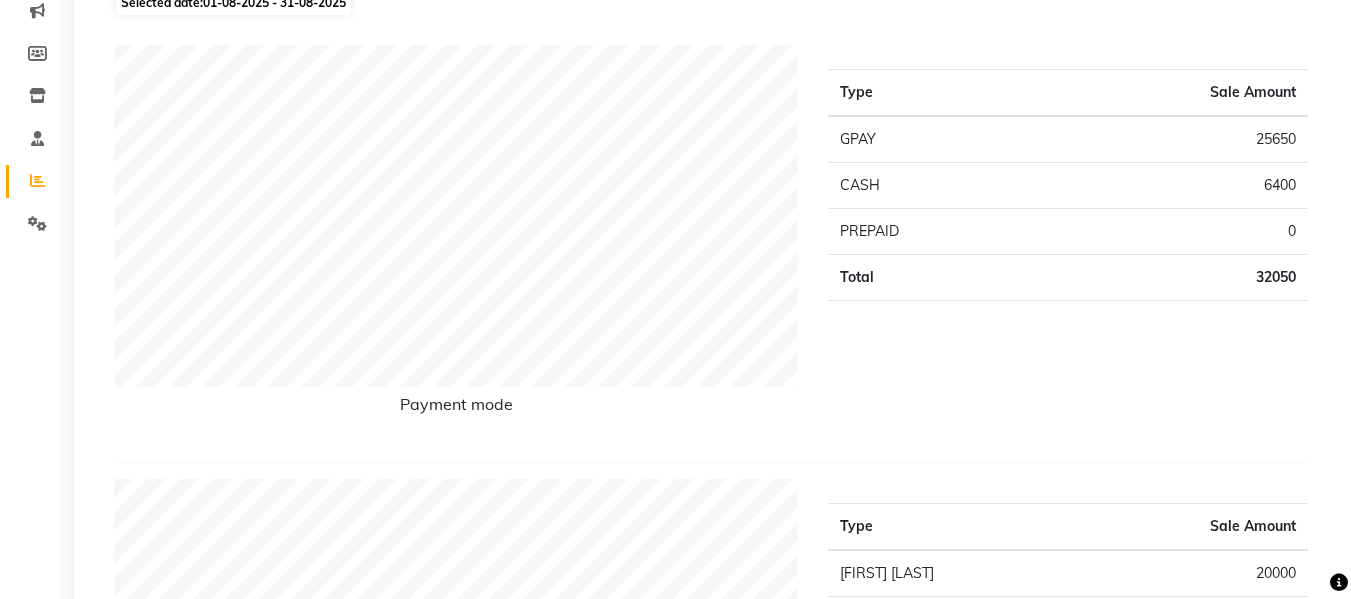 scroll, scrollTop: 0, scrollLeft: 0, axis: both 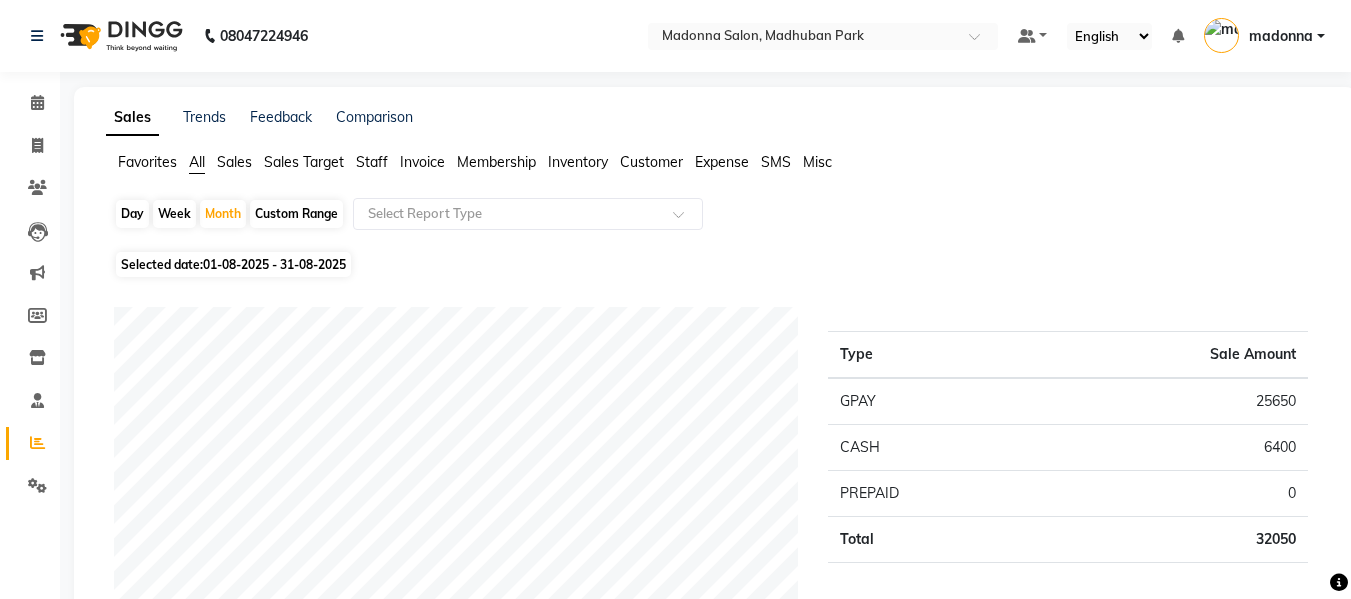 click on "Custom Range" 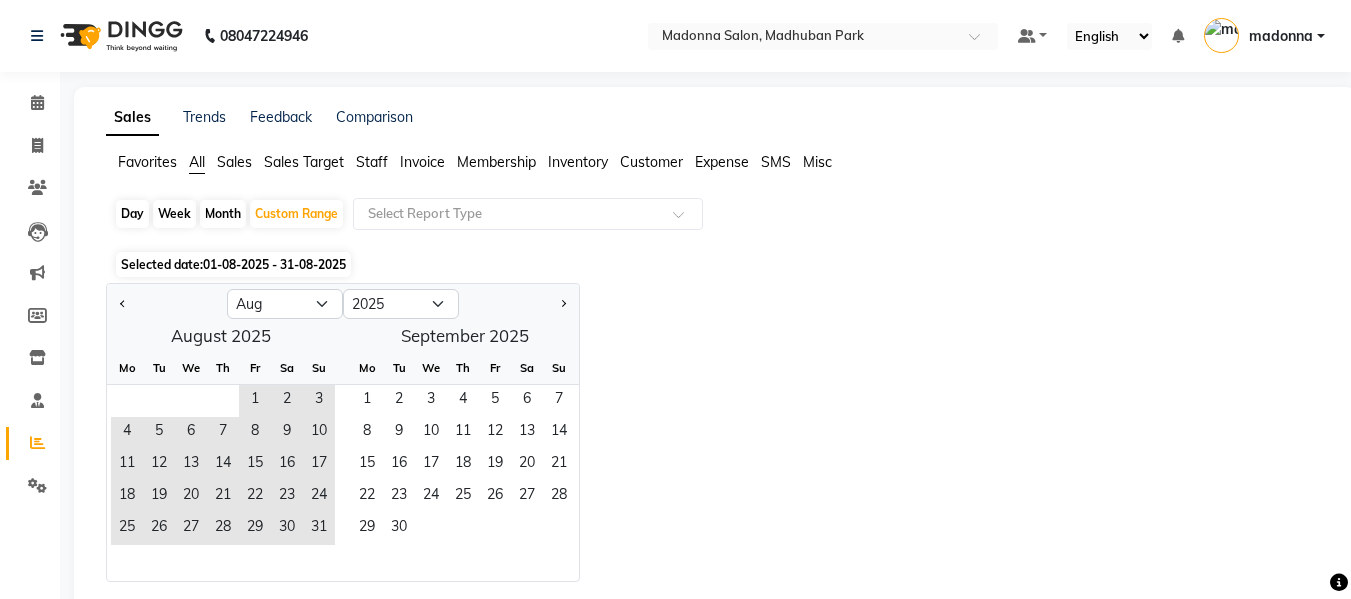 click on "Staff" 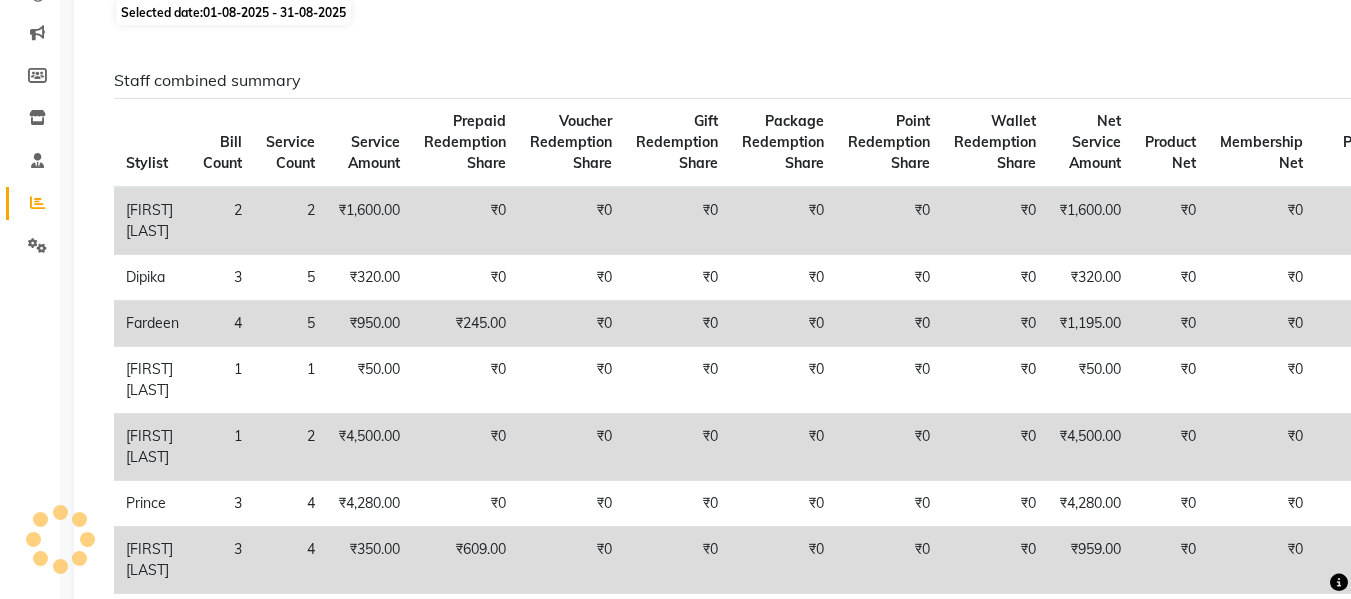 scroll, scrollTop: 0, scrollLeft: 0, axis: both 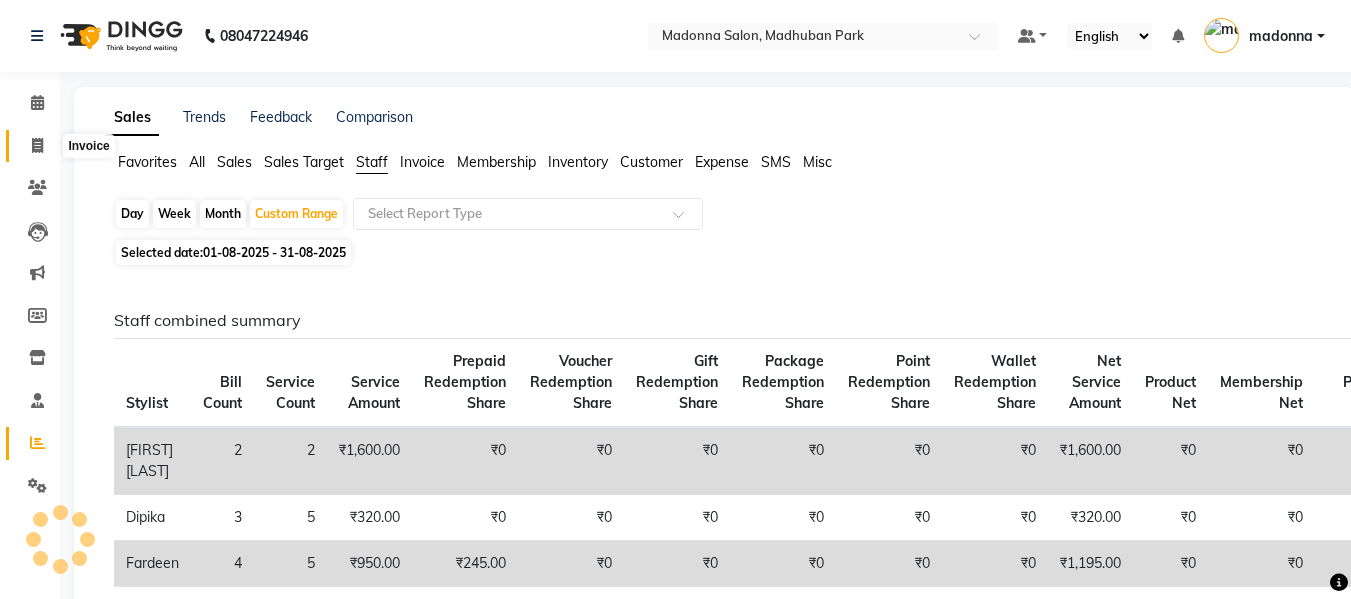 click 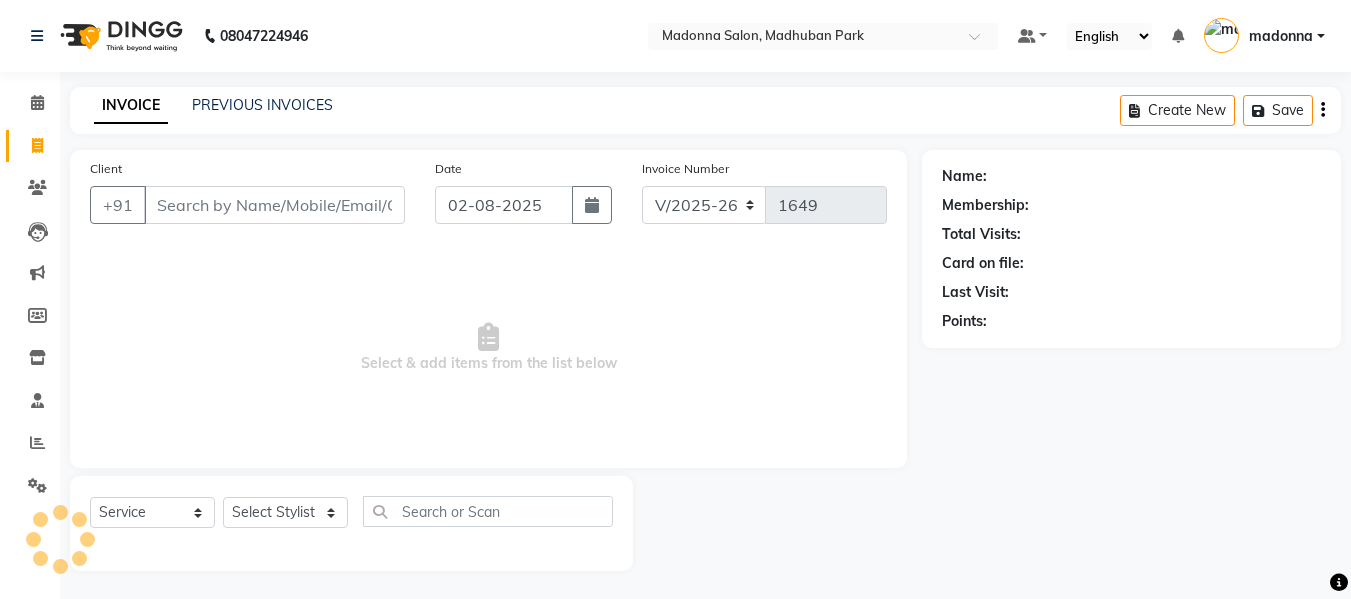 scroll, scrollTop: 2, scrollLeft: 0, axis: vertical 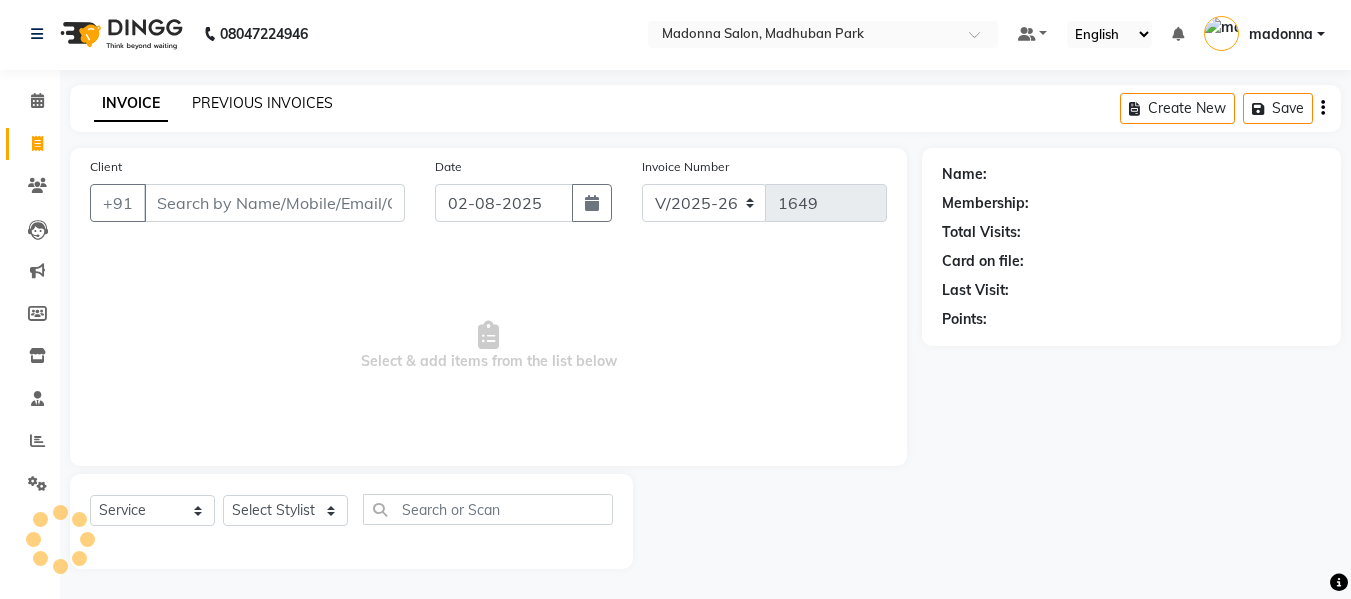 click on "PREVIOUS INVOICES" 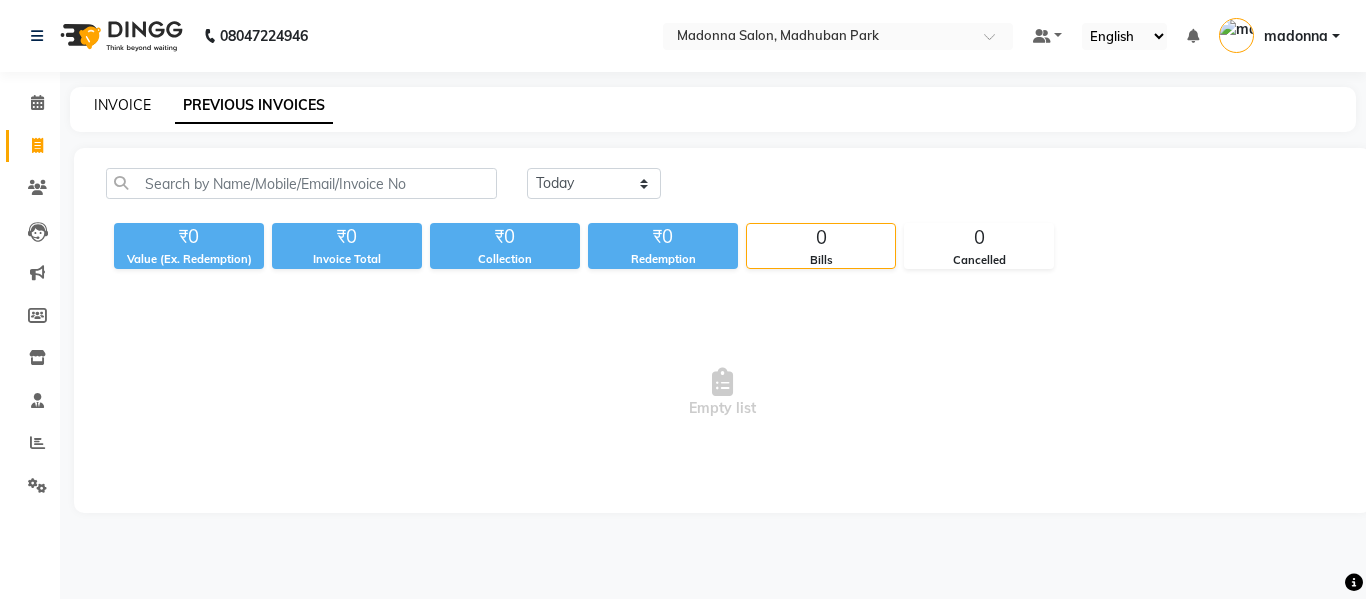 click on "INVOICE" 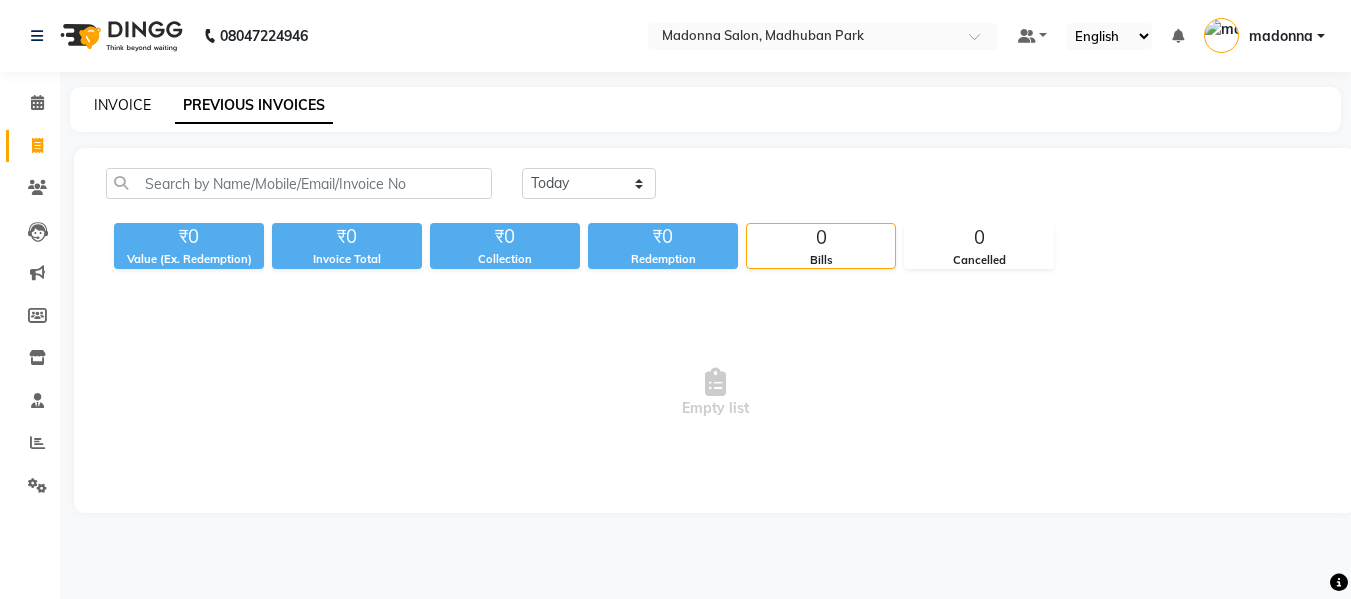 select on "service" 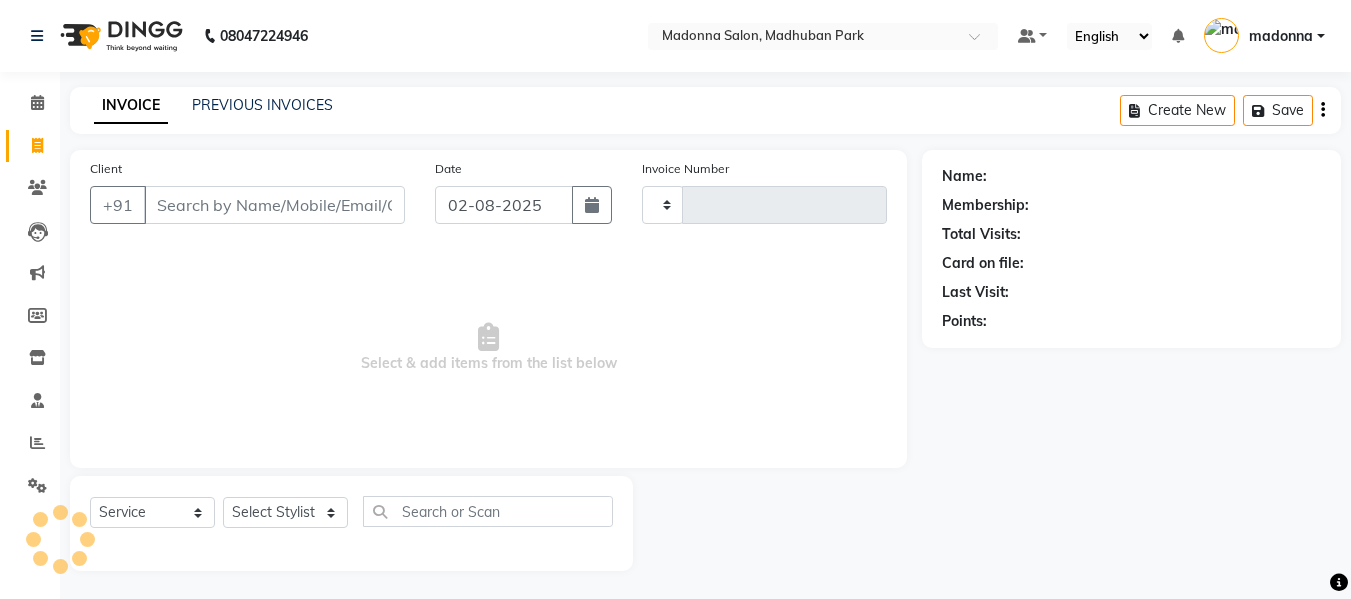 scroll, scrollTop: 2, scrollLeft: 0, axis: vertical 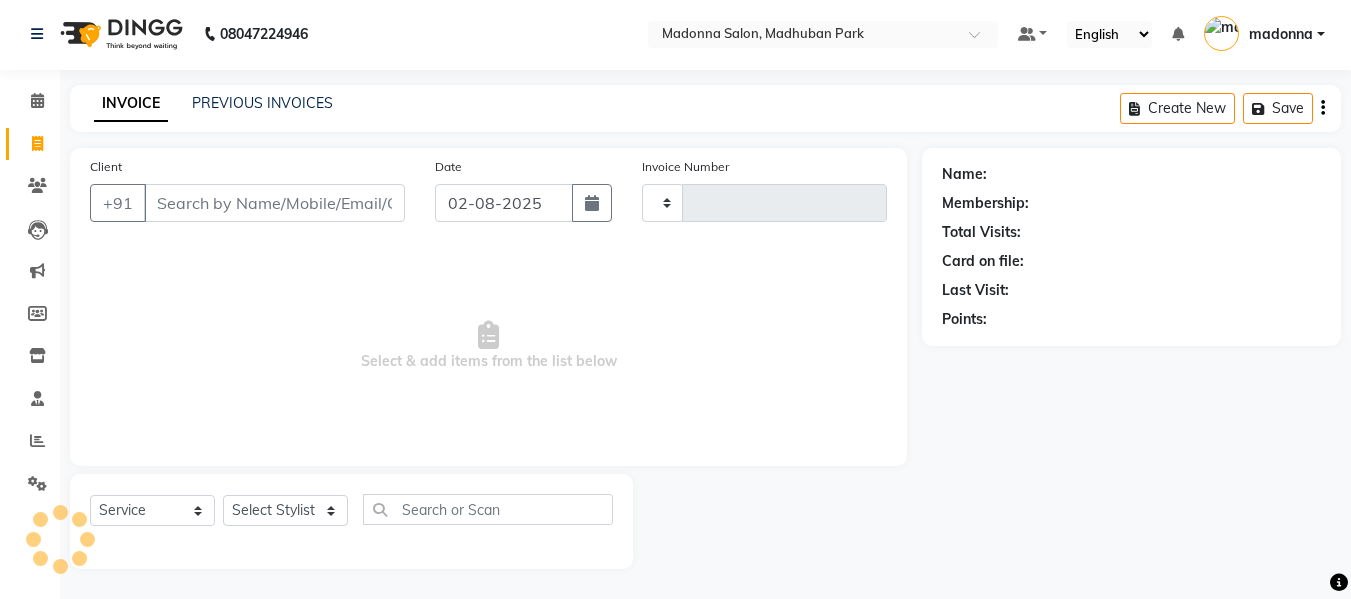 type on "1649" 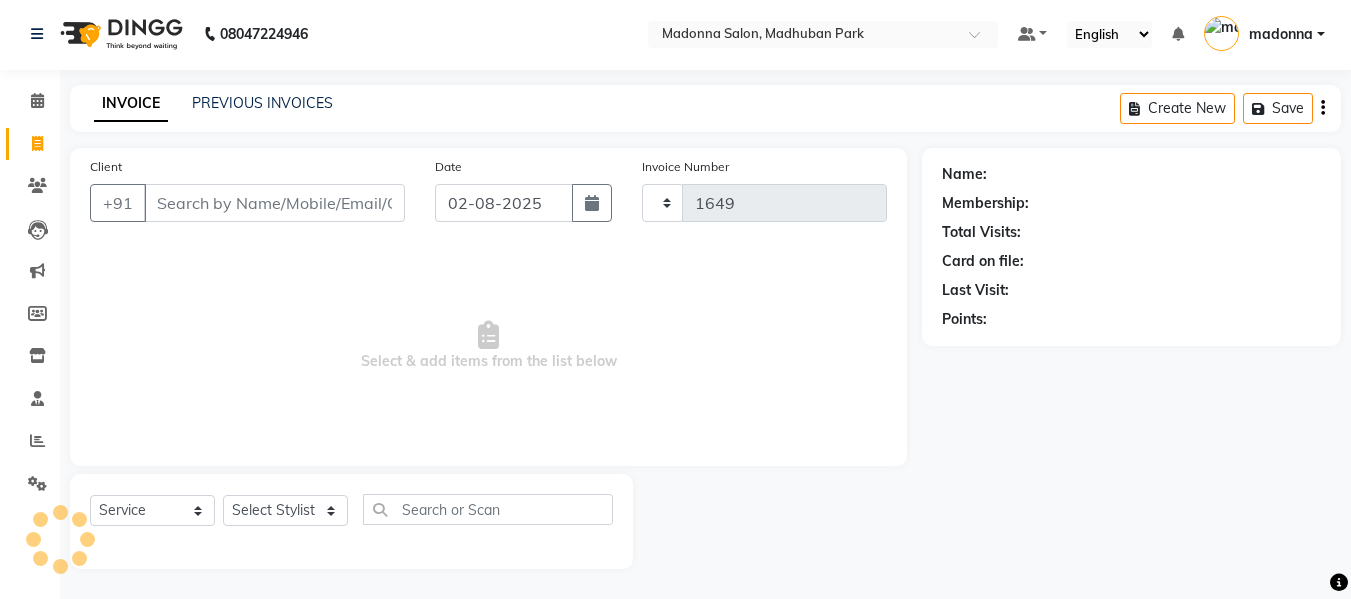 select on "6469" 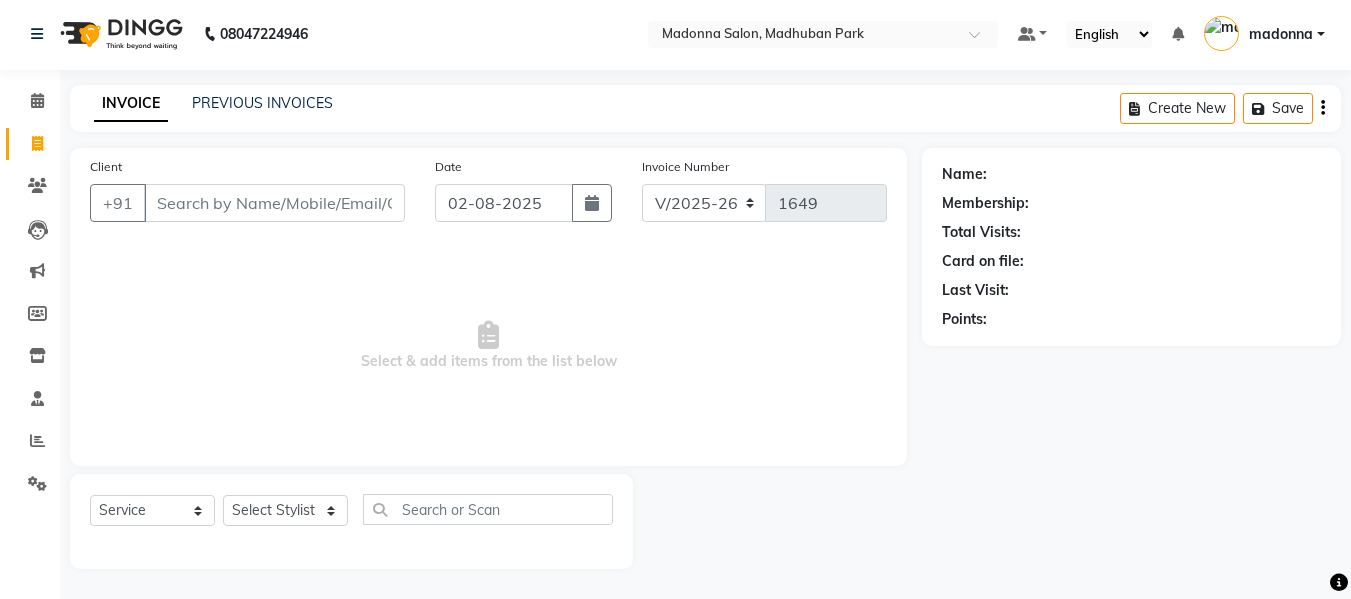 click on "Client" at bounding box center (274, 203) 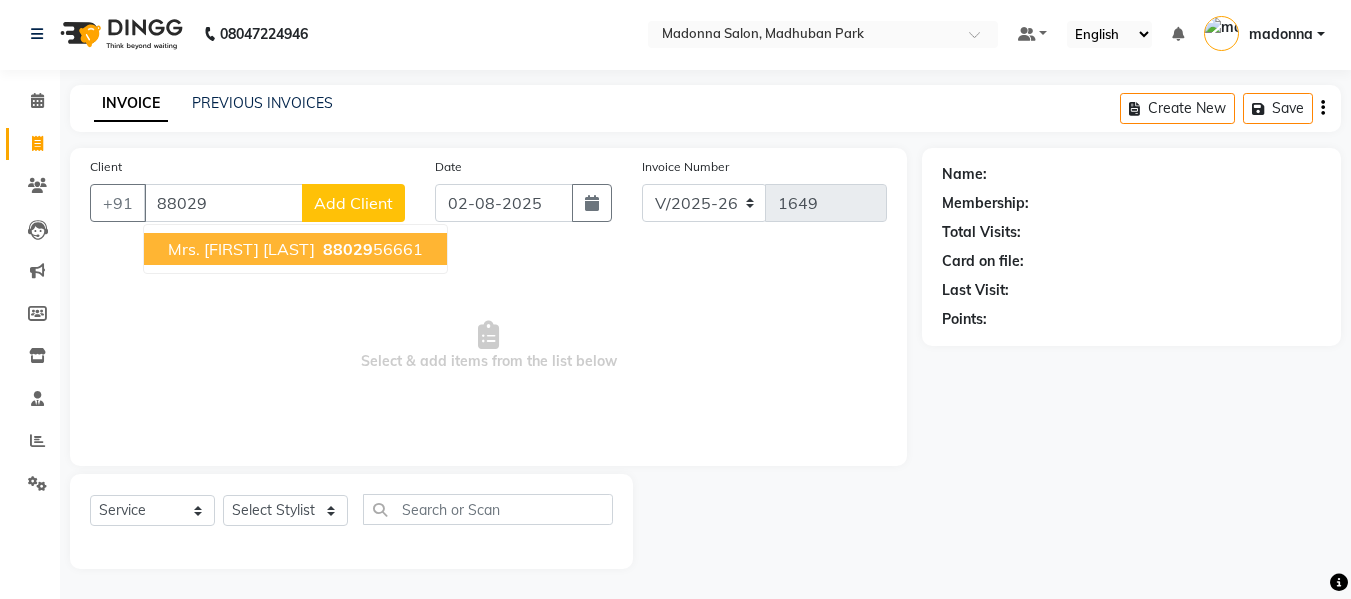 click on "88029 56661" at bounding box center [371, 249] 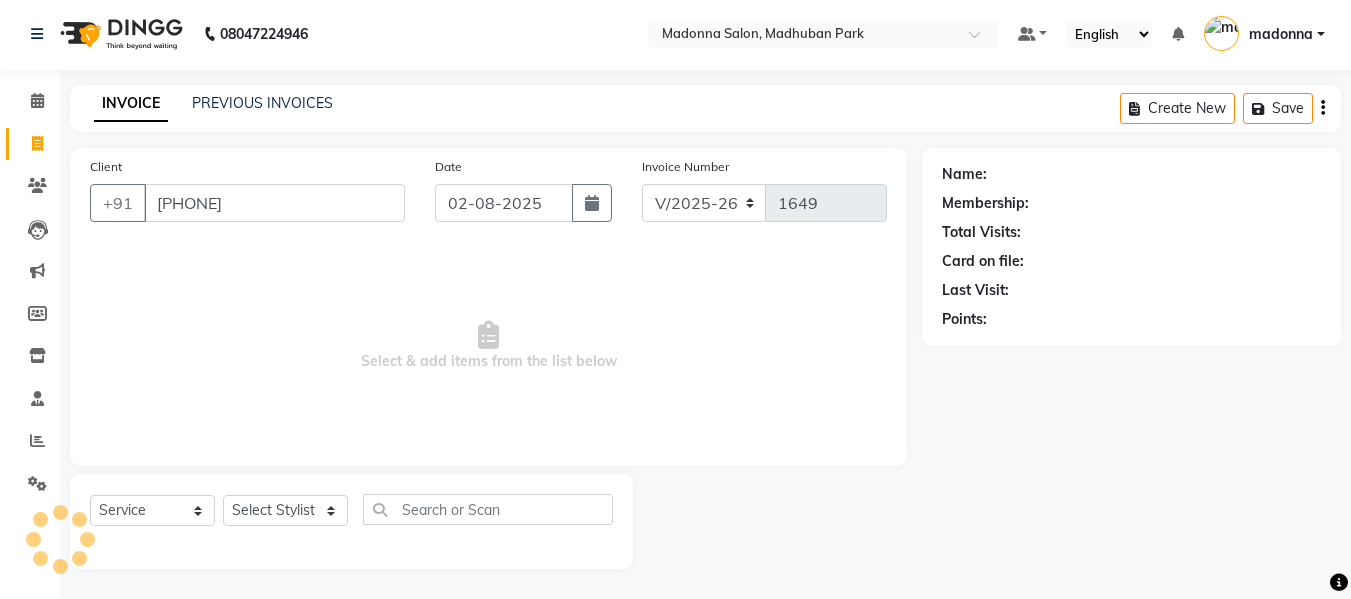 type on "[PHONE]" 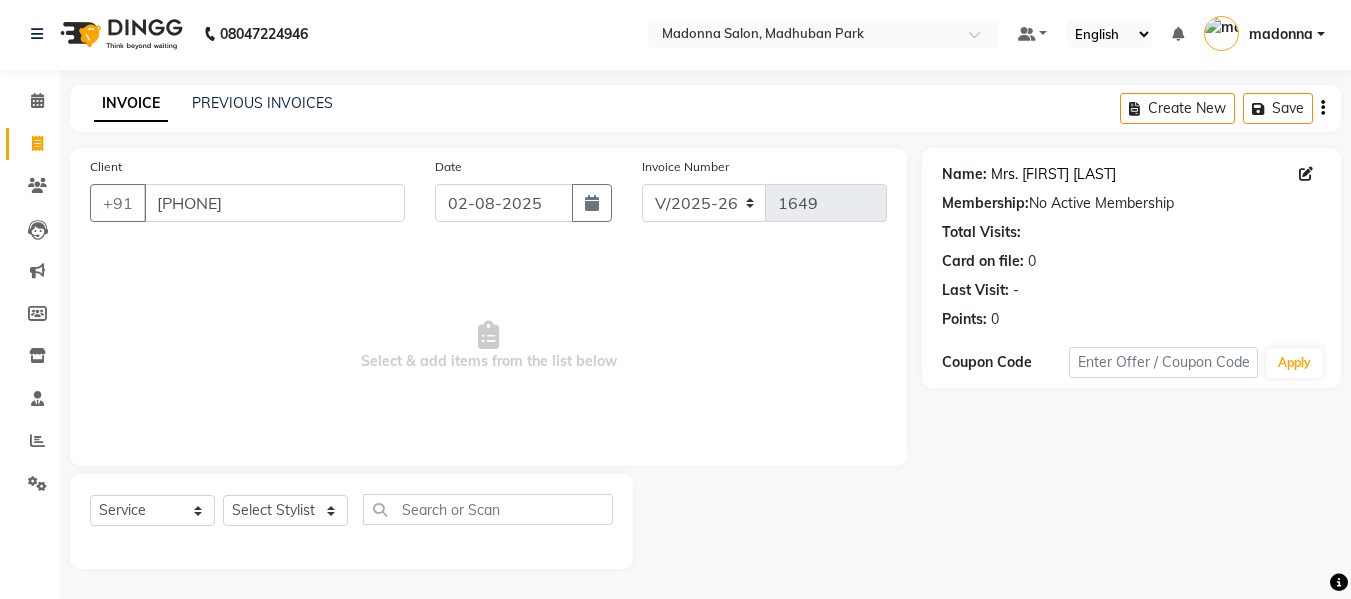 click on "Mrs. Jyoti Sharma" 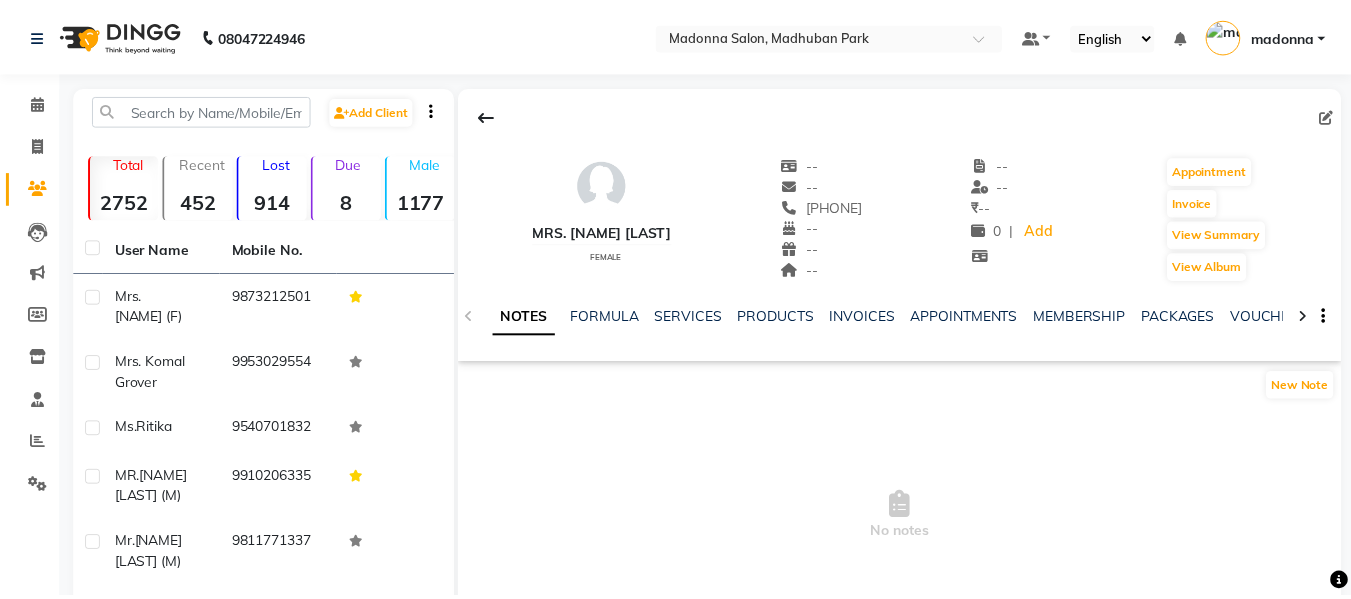 scroll, scrollTop: 0, scrollLeft: 0, axis: both 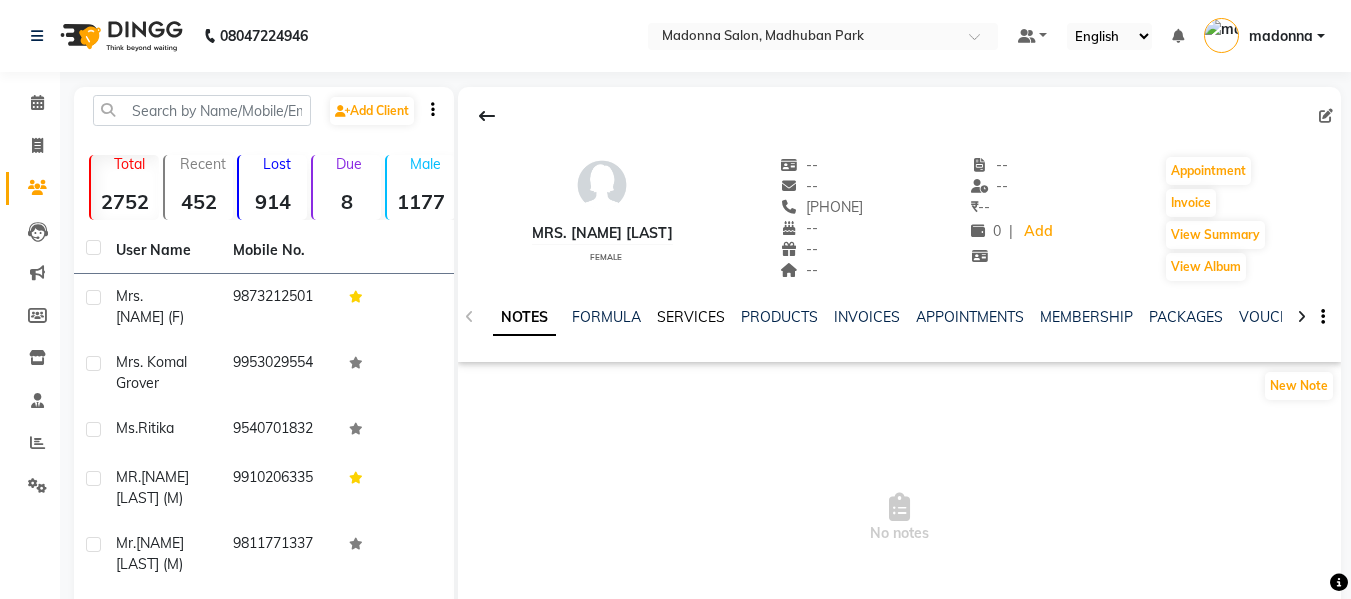 click on "SERVICES" 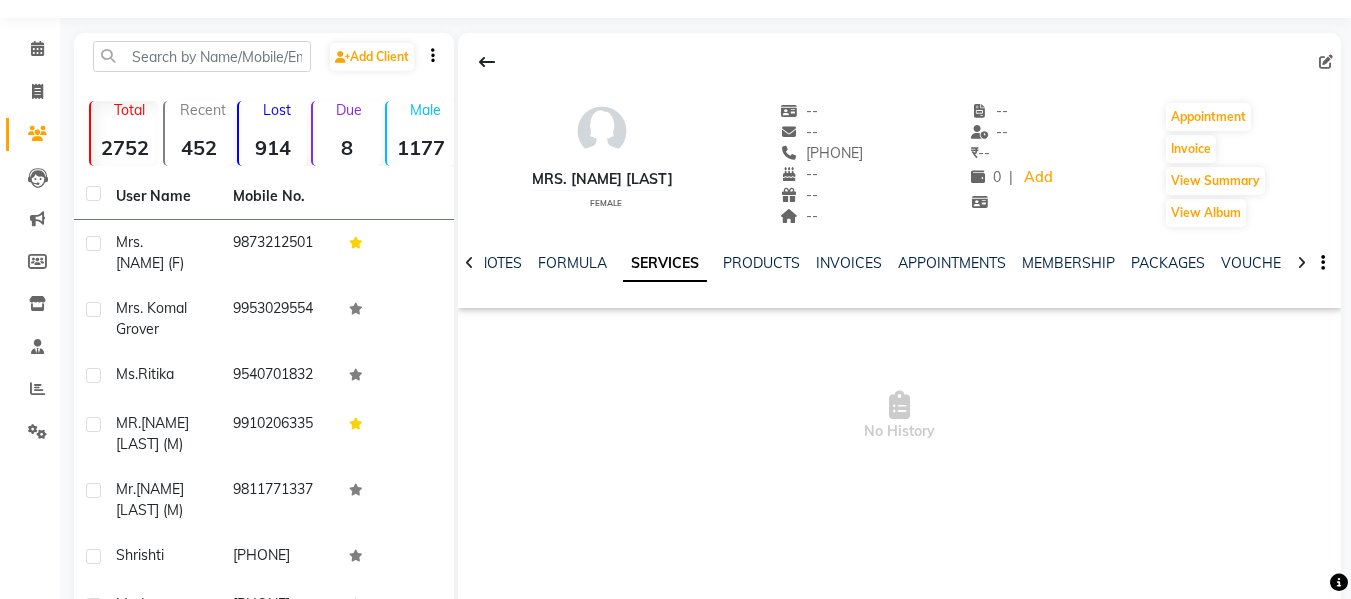scroll, scrollTop: 0, scrollLeft: 0, axis: both 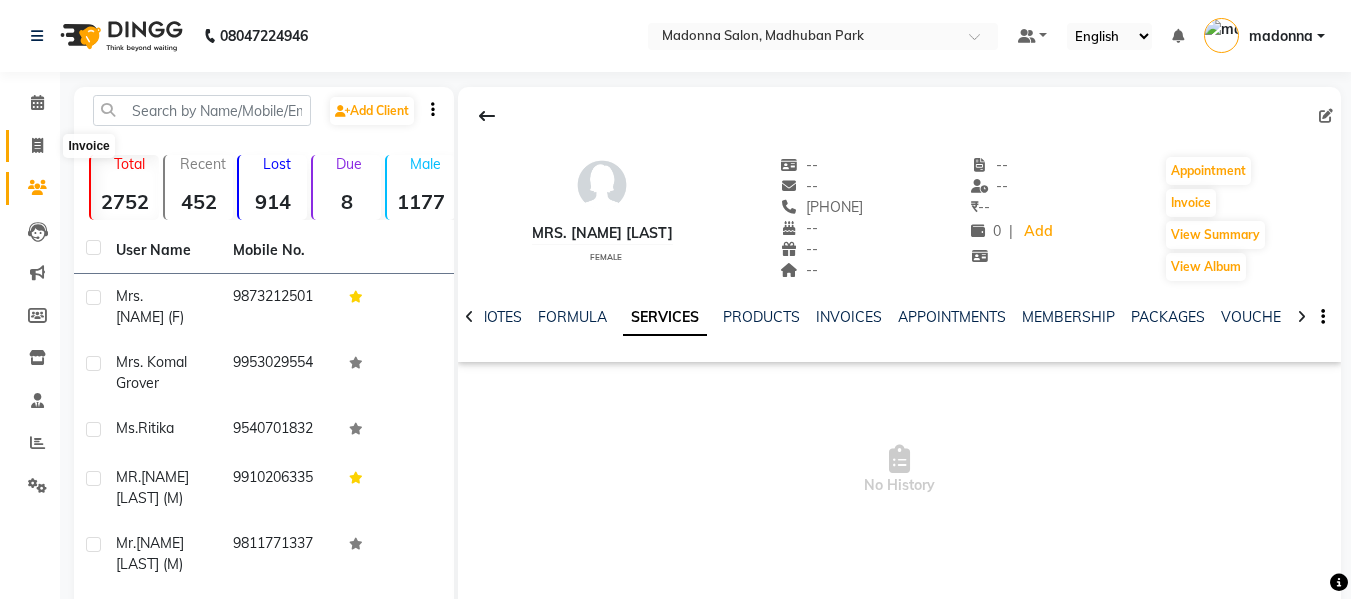 click 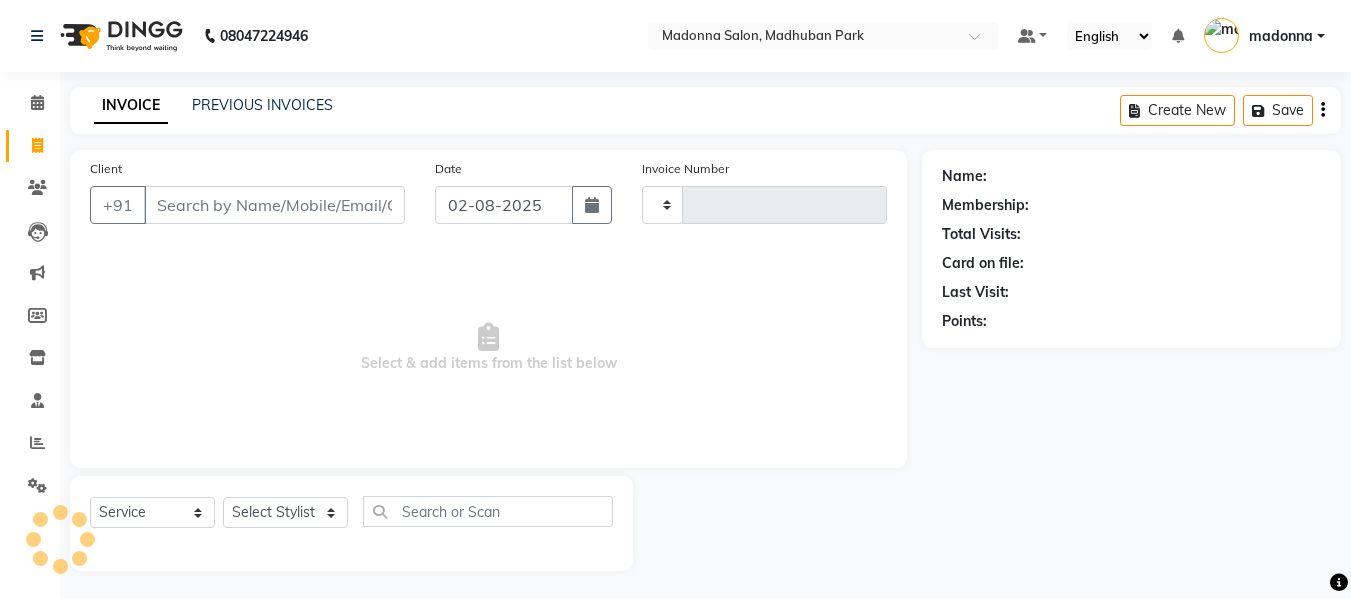 type on "1649" 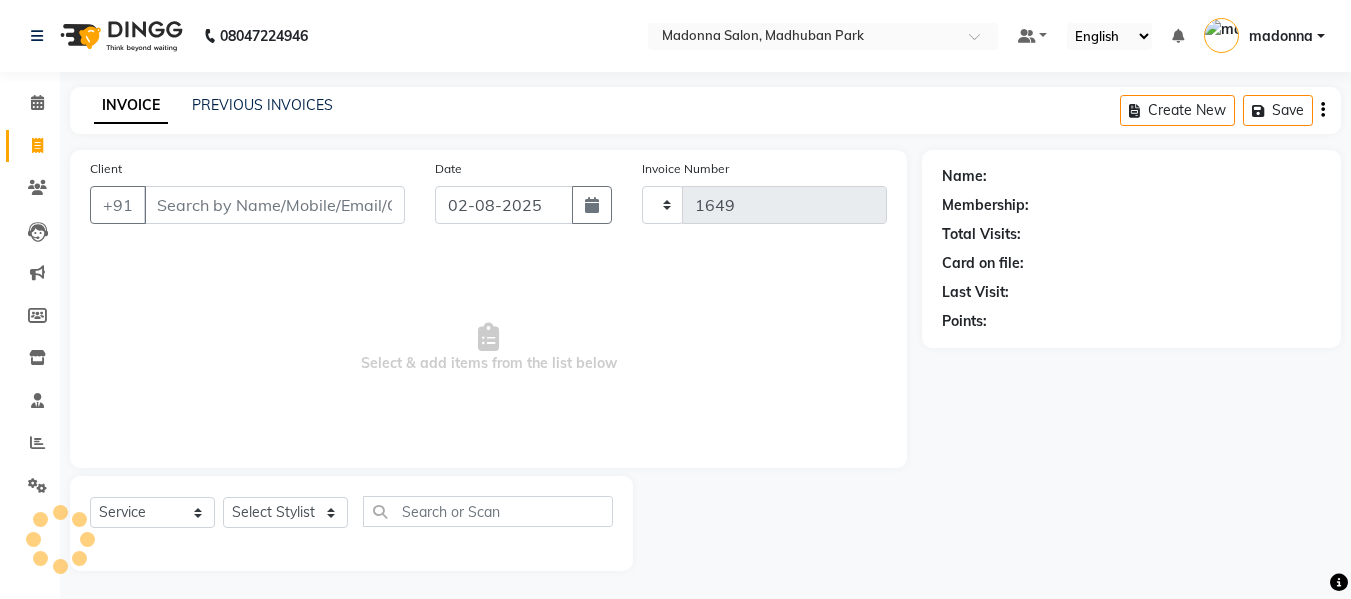 scroll, scrollTop: 2, scrollLeft: 0, axis: vertical 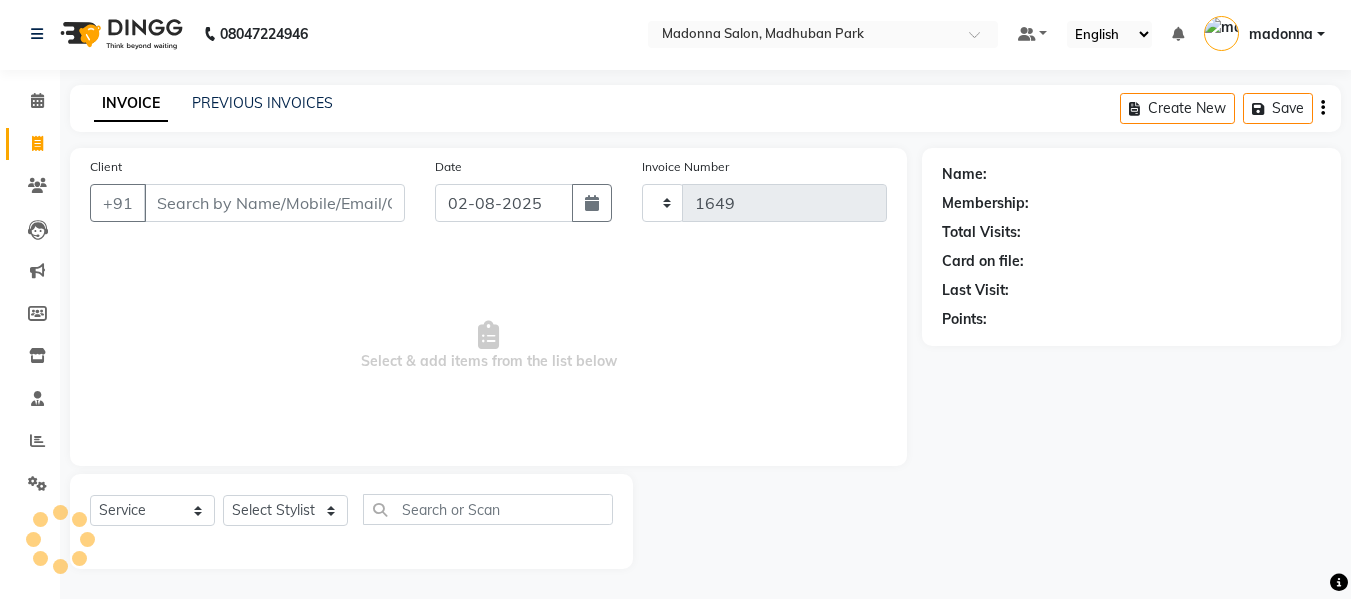 select on "6469" 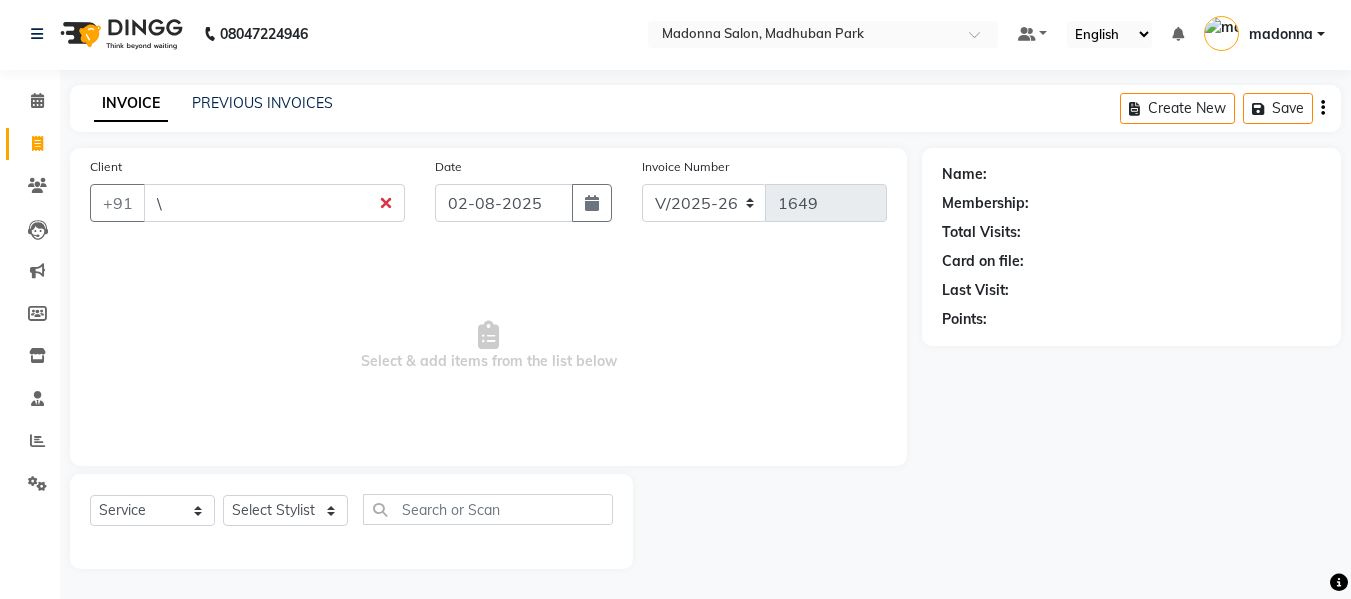type on "\" 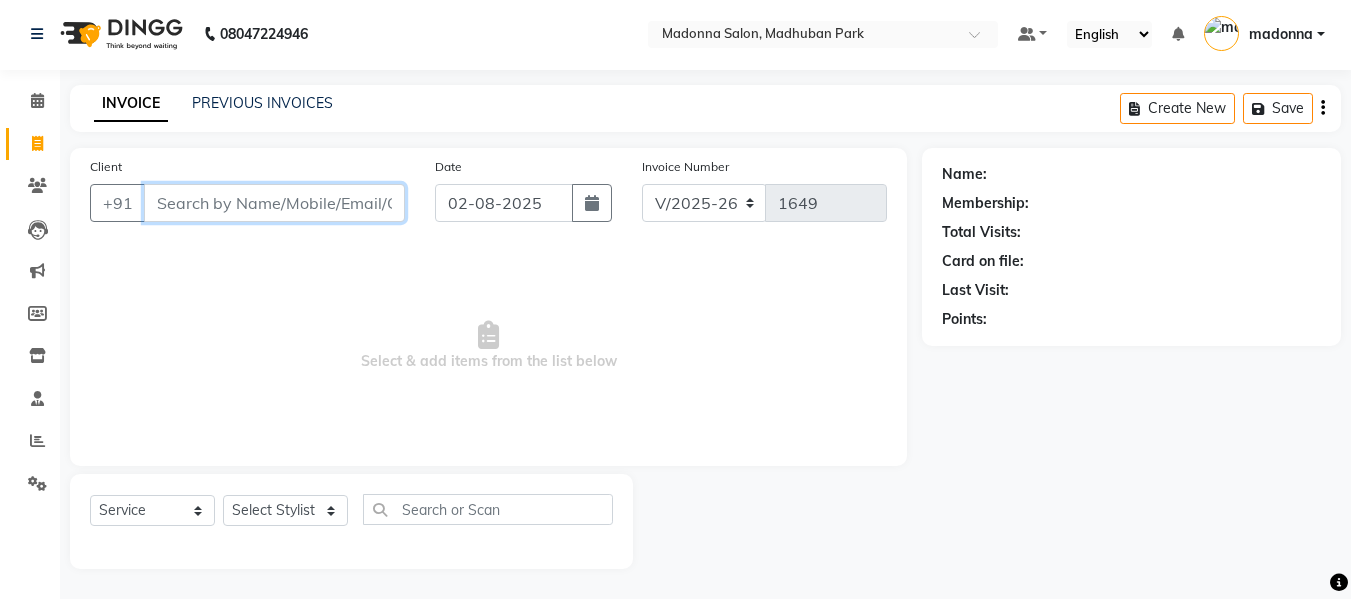 click on "Client" at bounding box center (274, 203) 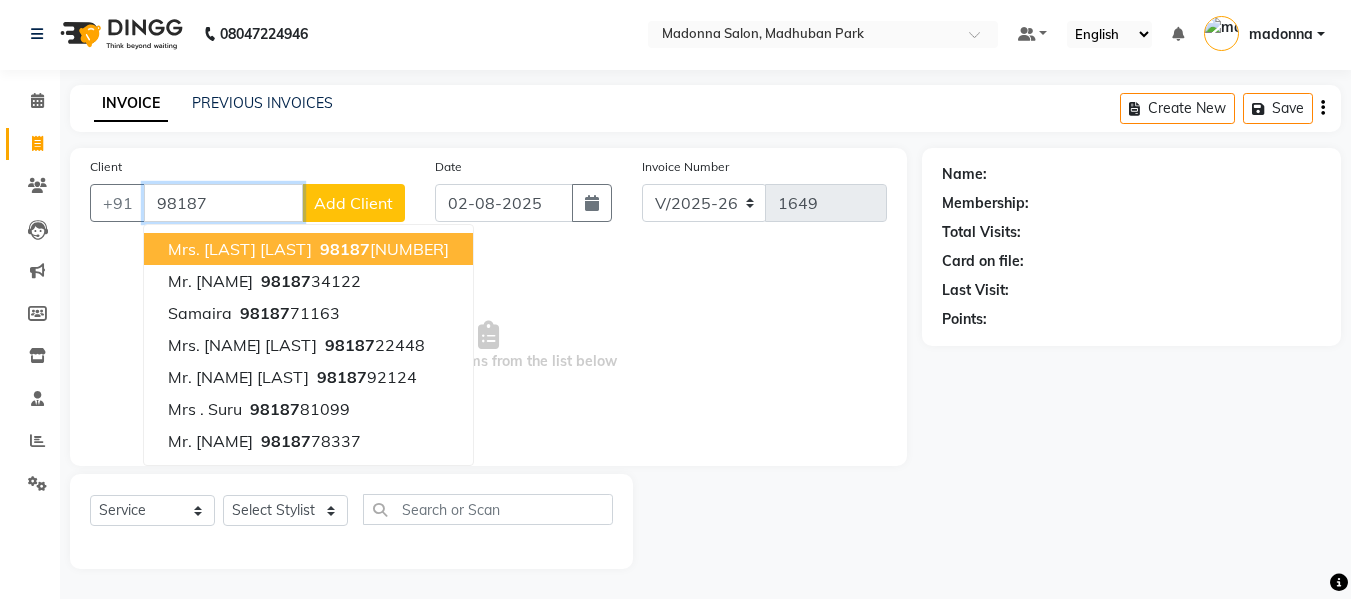 click on "Mrs. [LAST] [LAST]" at bounding box center (240, 249) 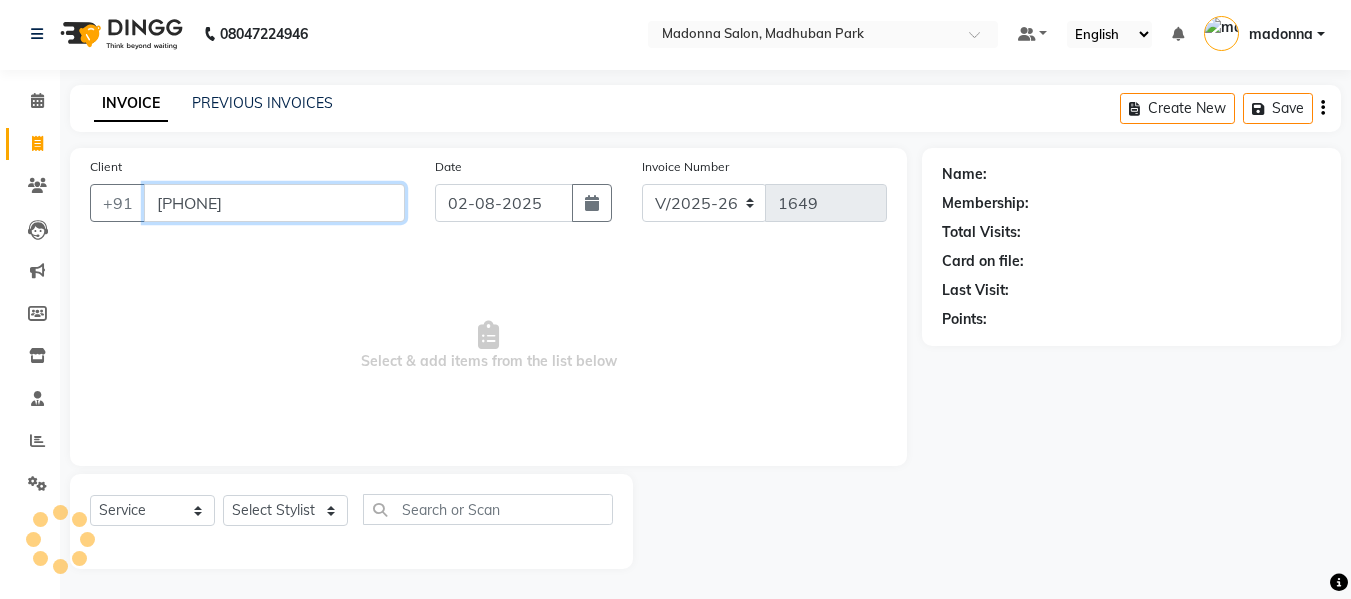 type on "[PHONE]" 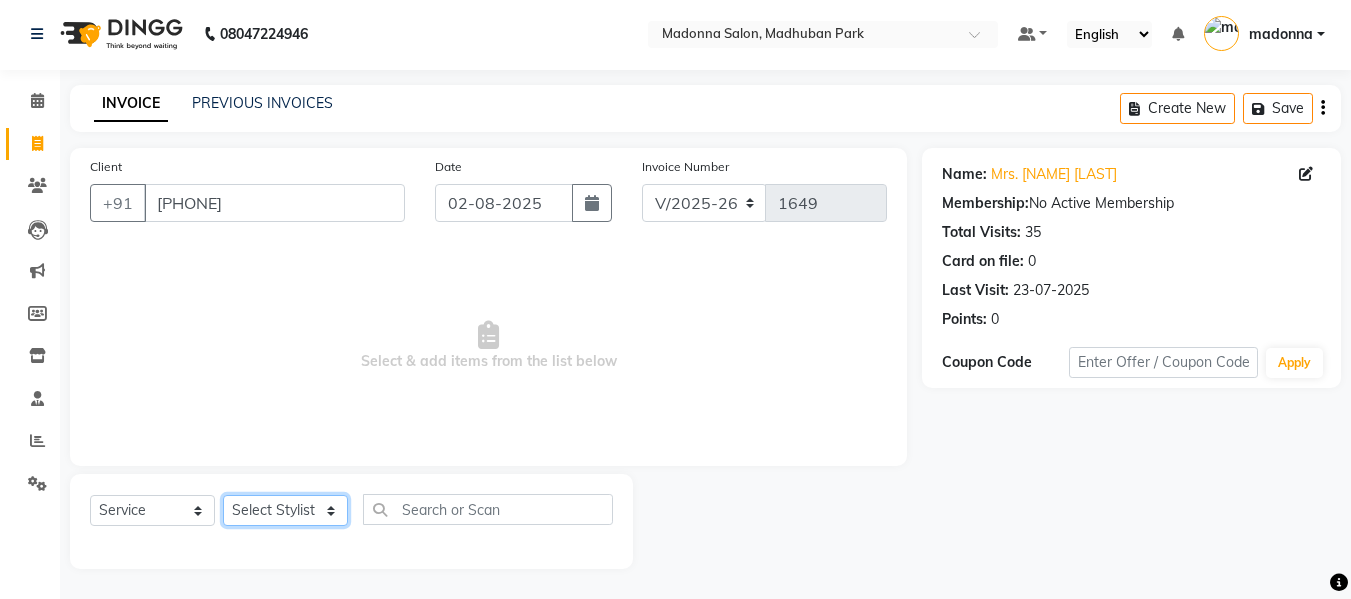 click on "Select Stylist Afsar salmani Amjad Khan Armaan  Dipika fardeen Kajal Tyagi Kirti Rajput madonna Nikhil Prince Rizwan Samaksh Shahnawaz Shoib Ahmad  Twinkle Gupta" 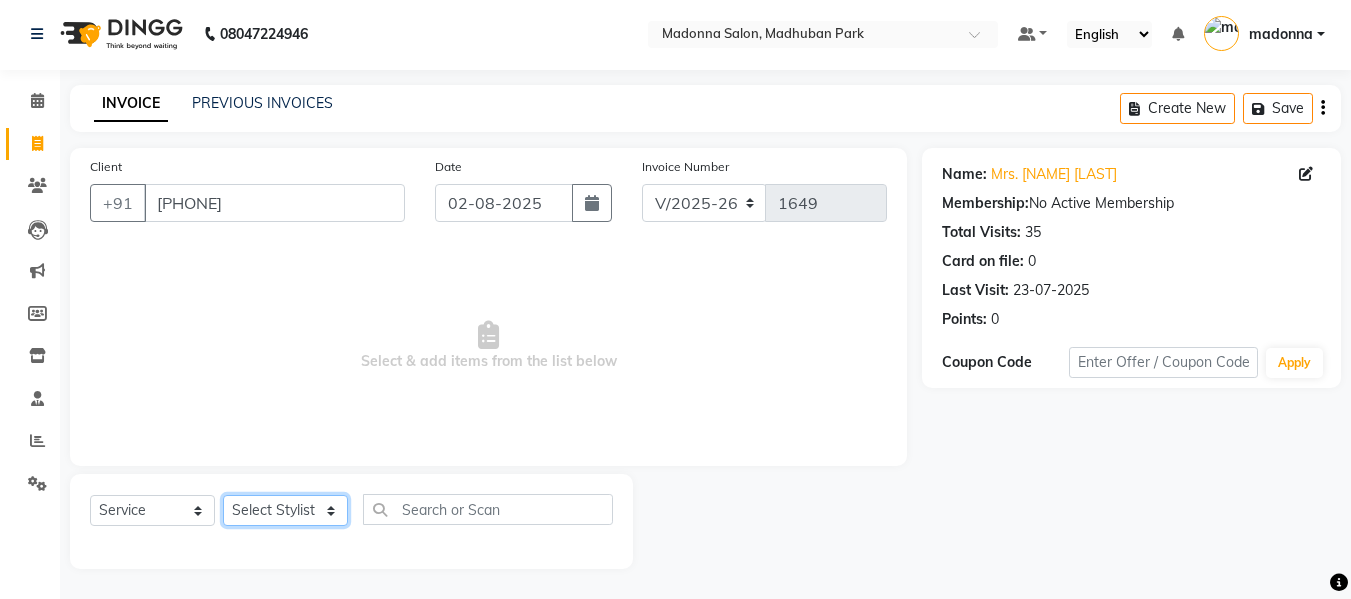 select on "49739" 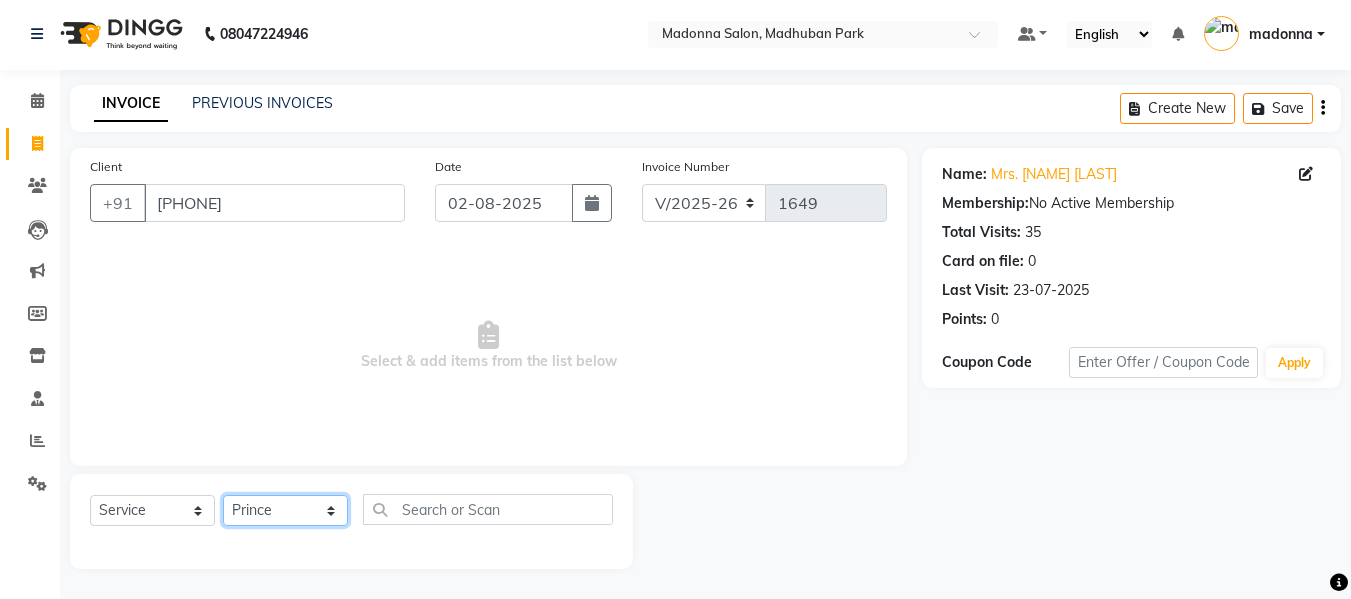 click on "Select Stylist Afsar salmani Amjad Khan Armaan  Dipika fardeen Kajal Tyagi Kirti Rajput madonna Nikhil Prince Rizwan Samaksh Shahnawaz Shoib Ahmad  Twinkle Gupta" 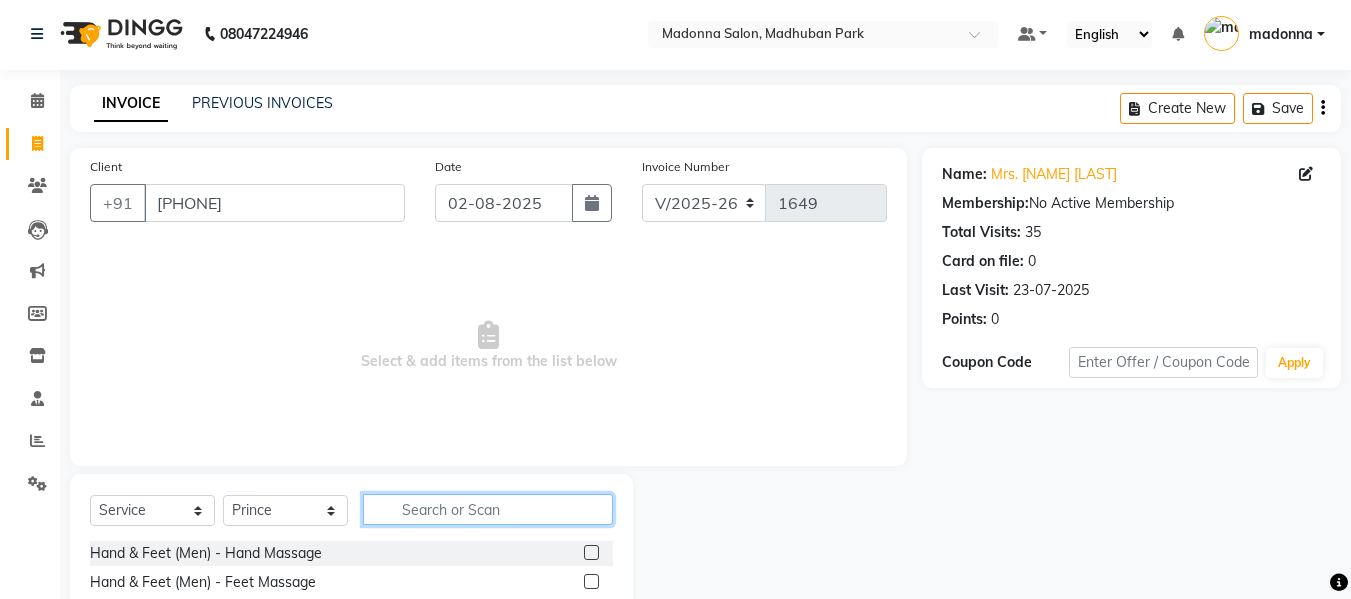 click 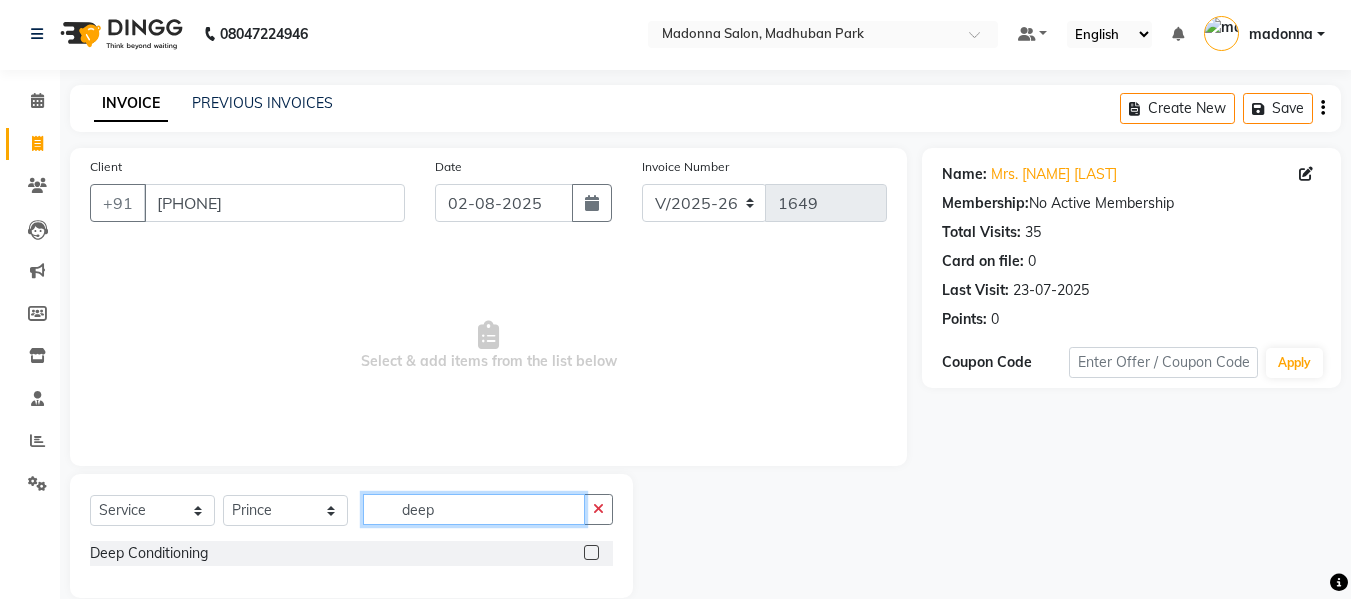 type on "deep" 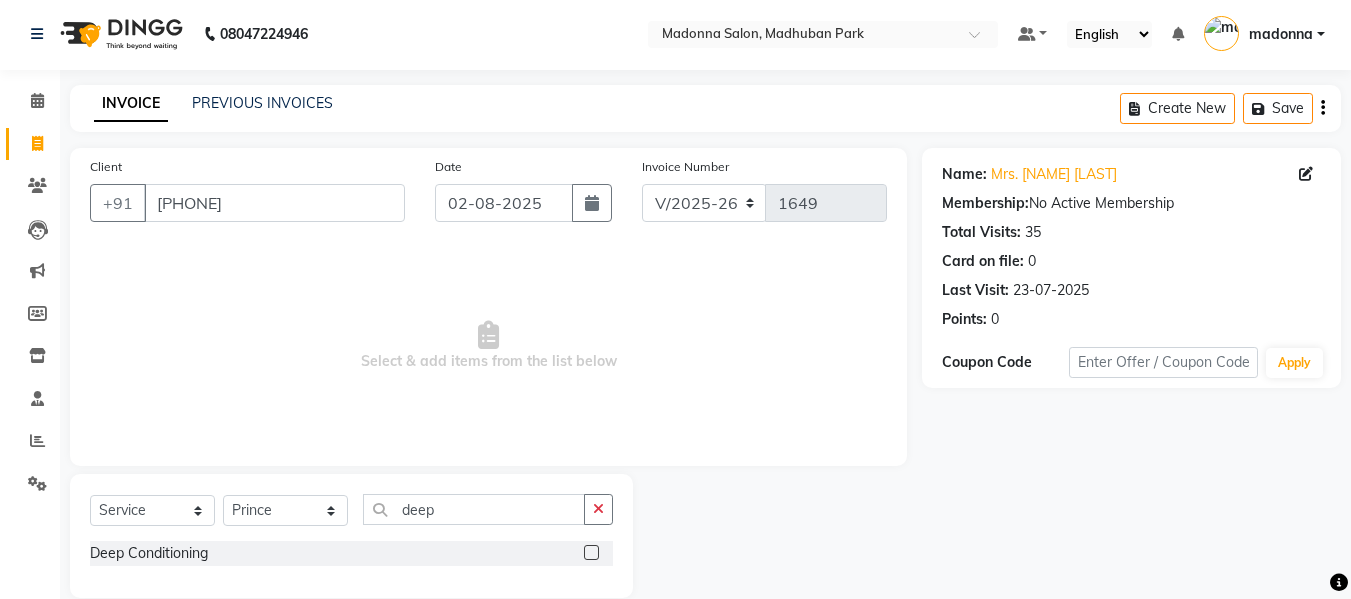 click 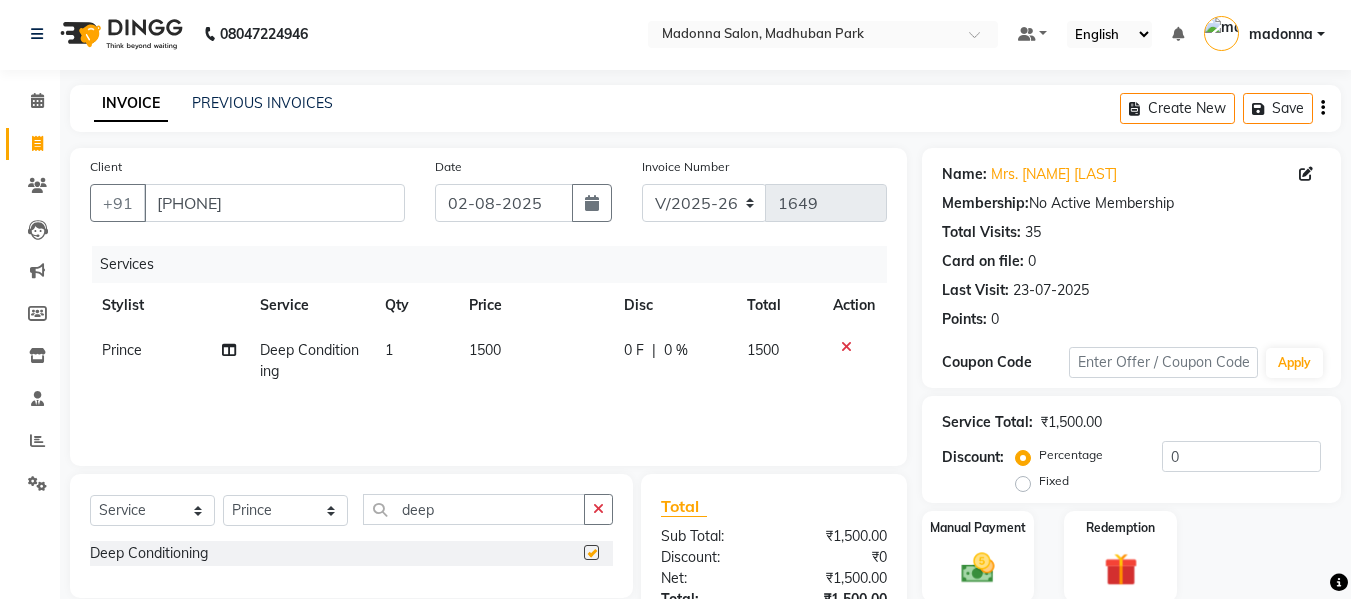 checkbox on "false" 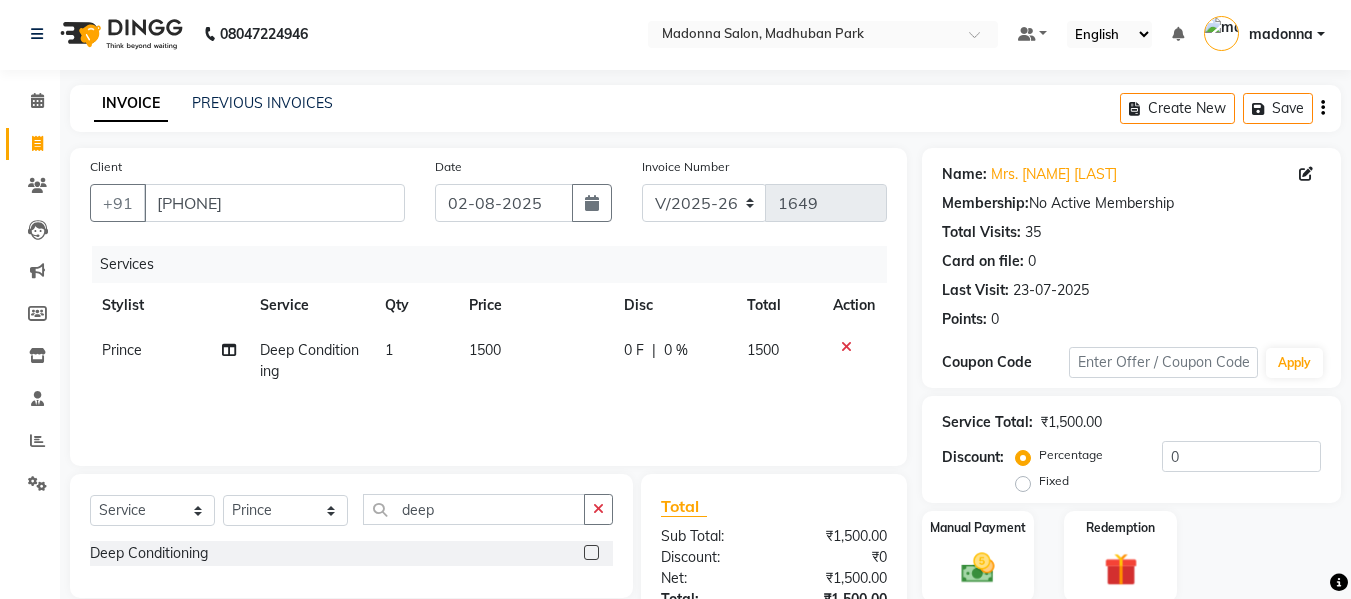 click on "1500" 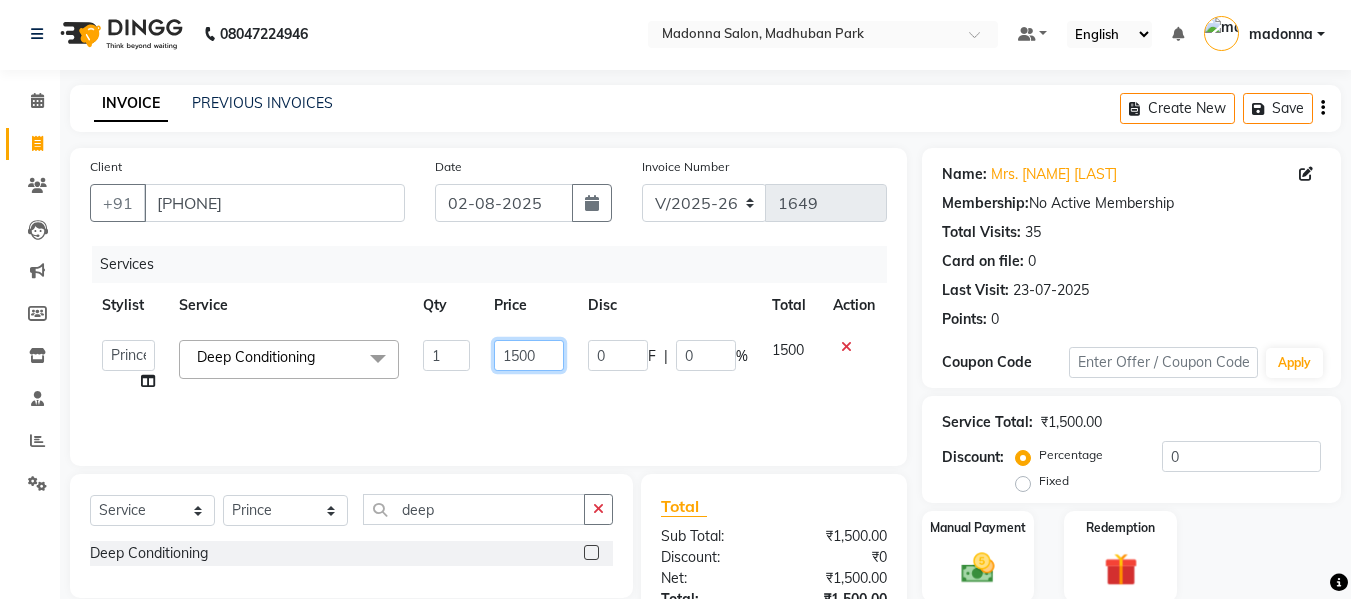 click on "1500" 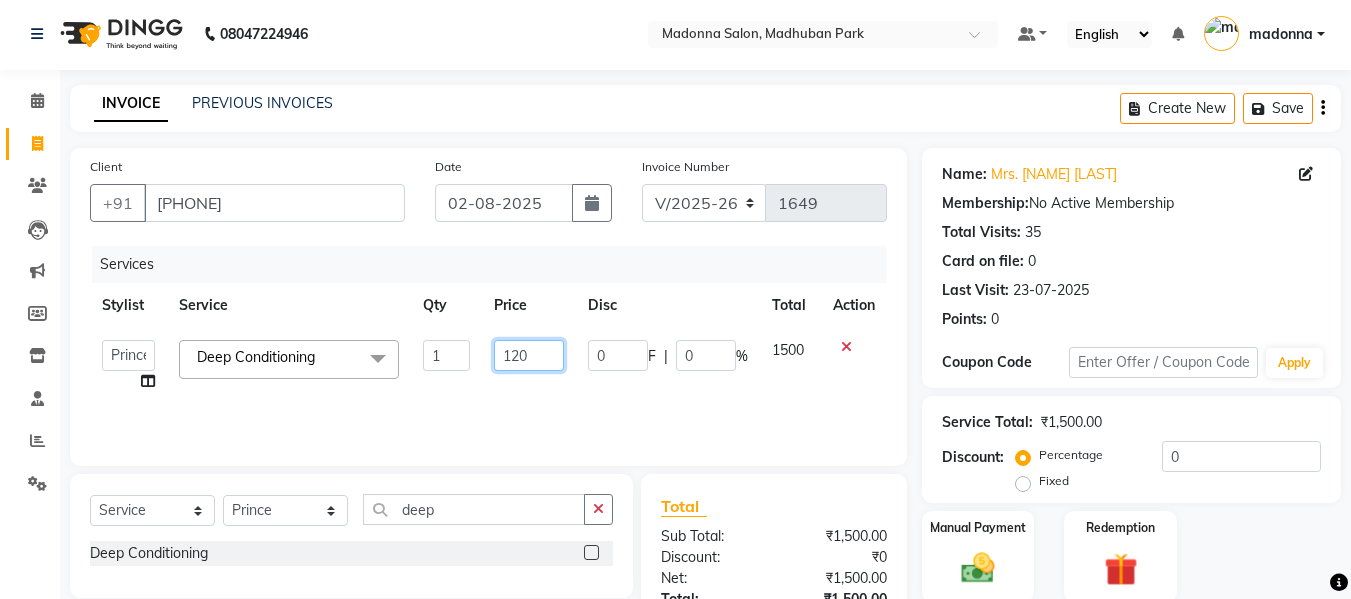 type on "1200" 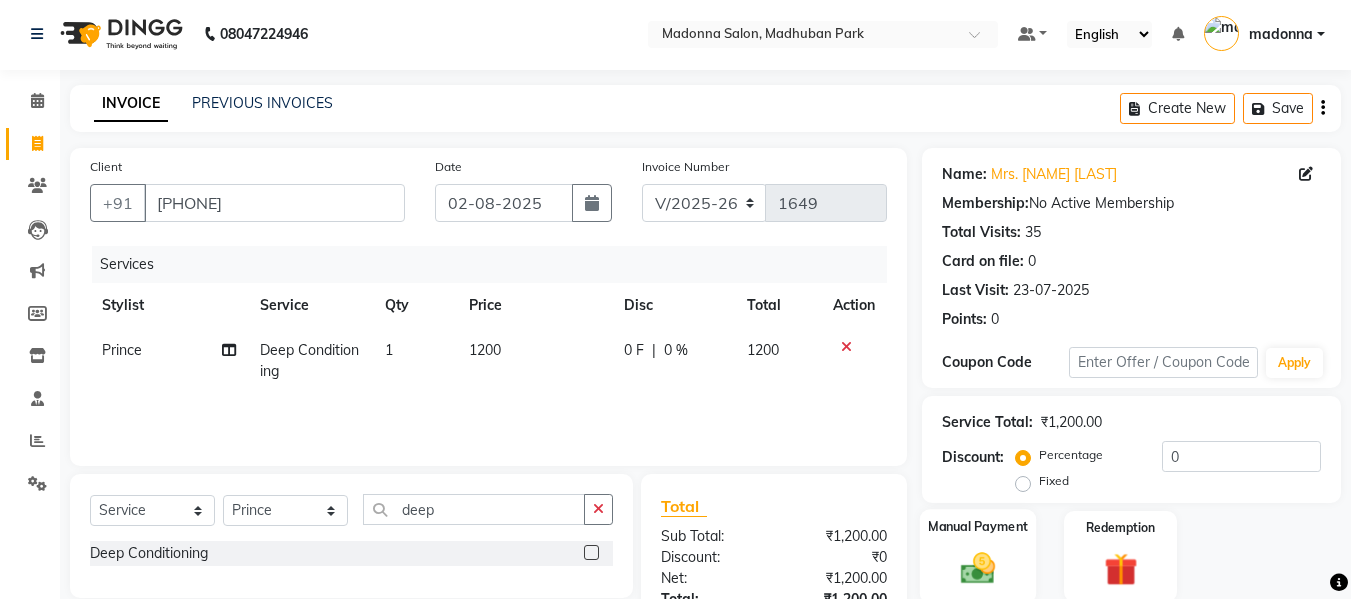 click on "Manual Payment" 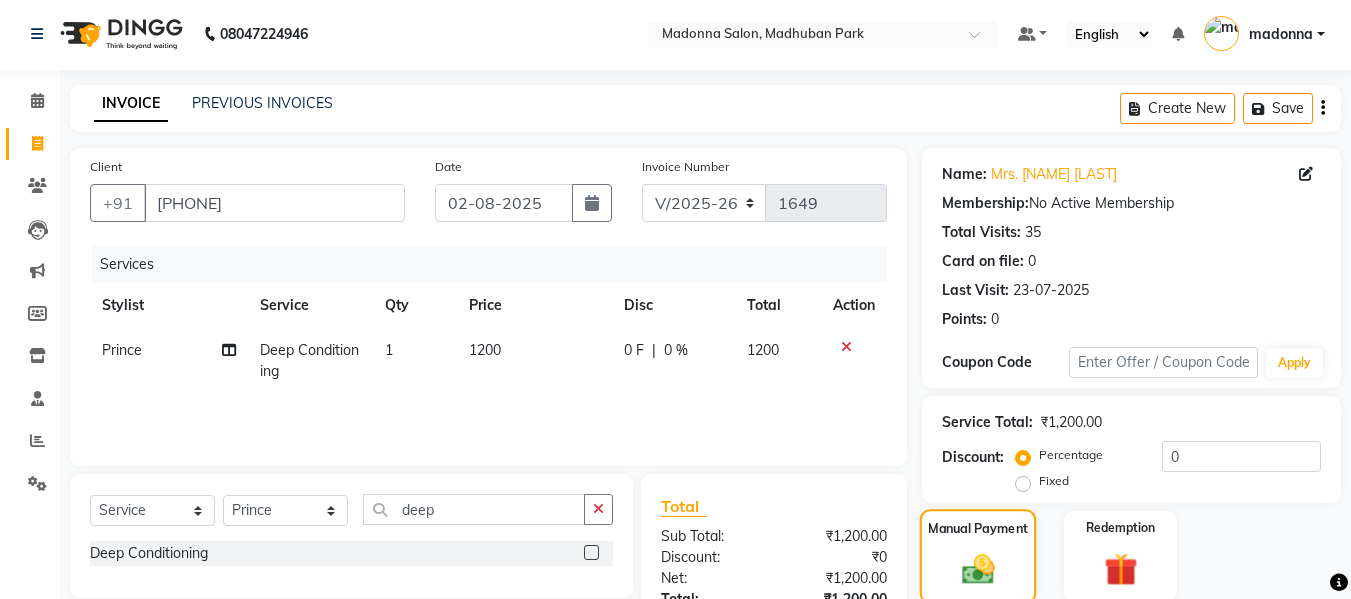 click 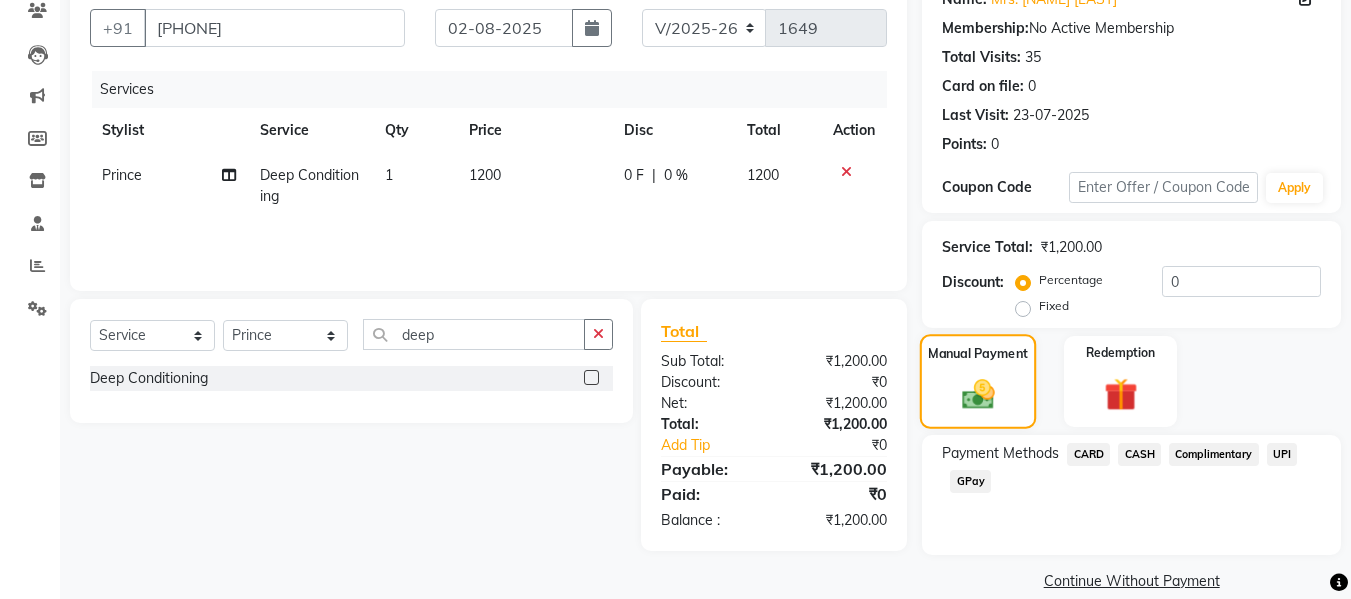 scroll, scrollTop: 204, scrollLeft: 0, axis: vertical 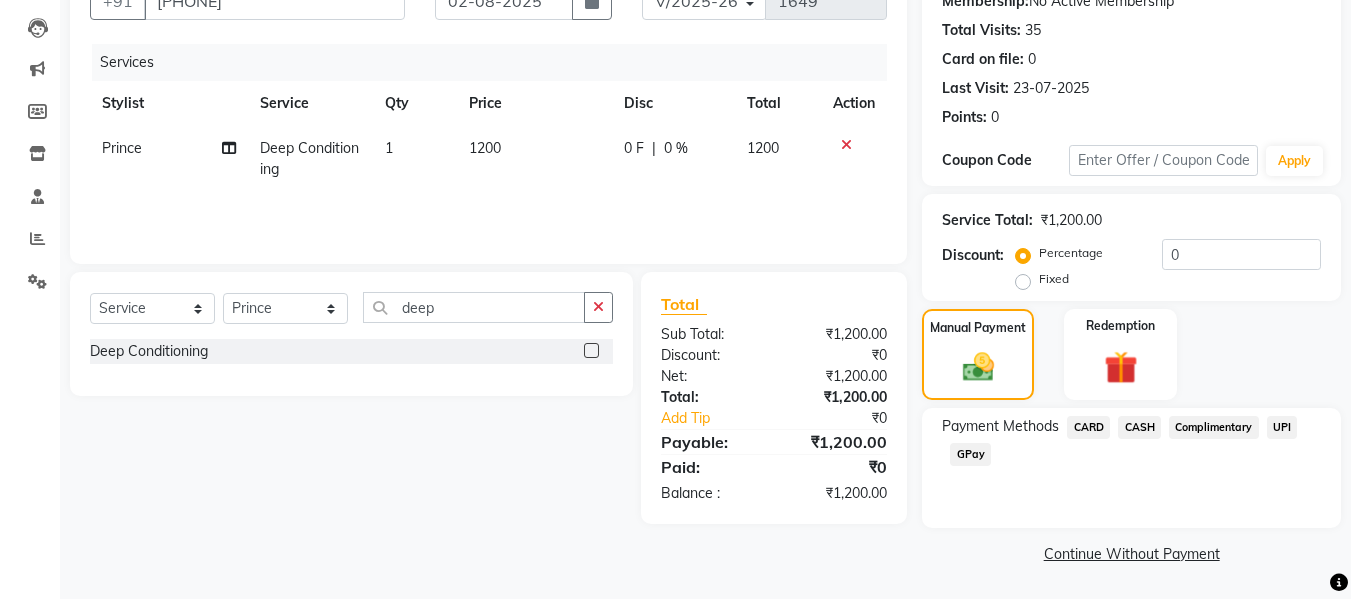 click on "1200" 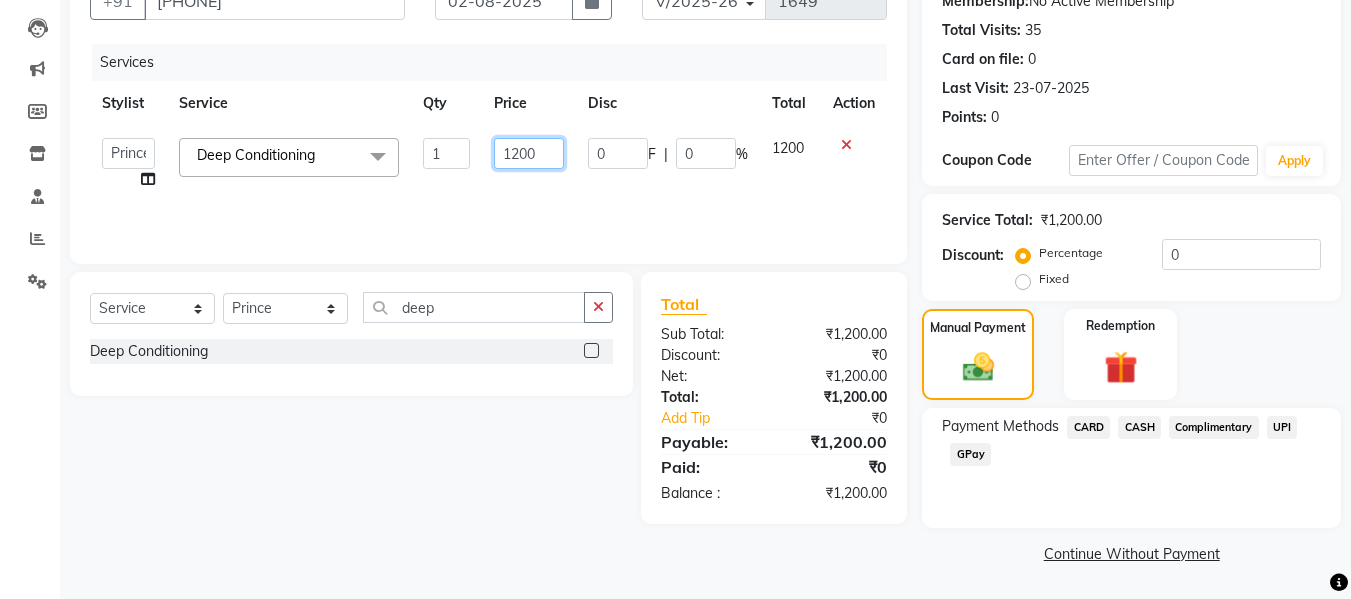 click on "1200" 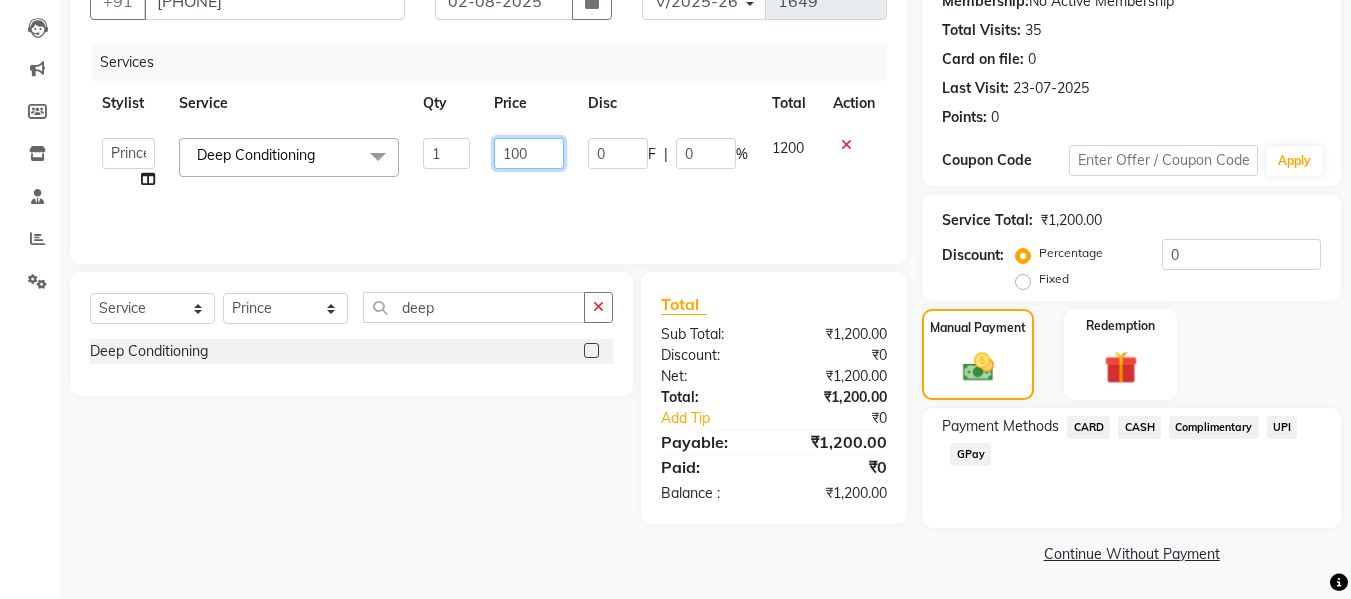 type on "1500" 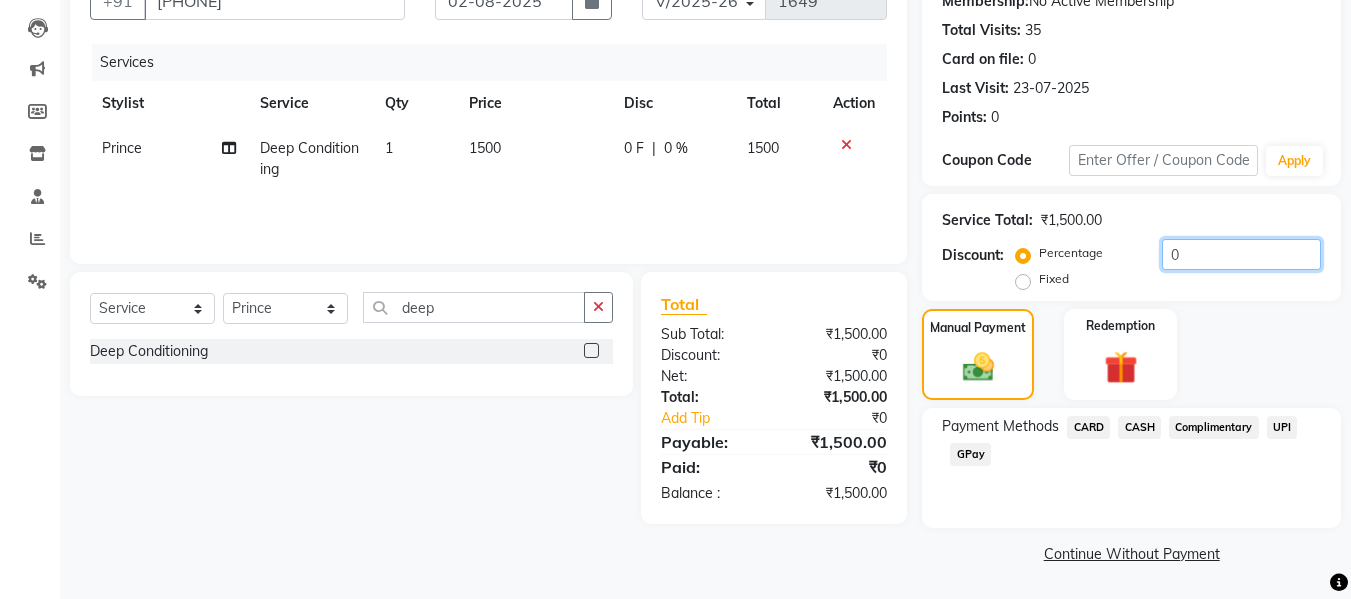 click on "0" 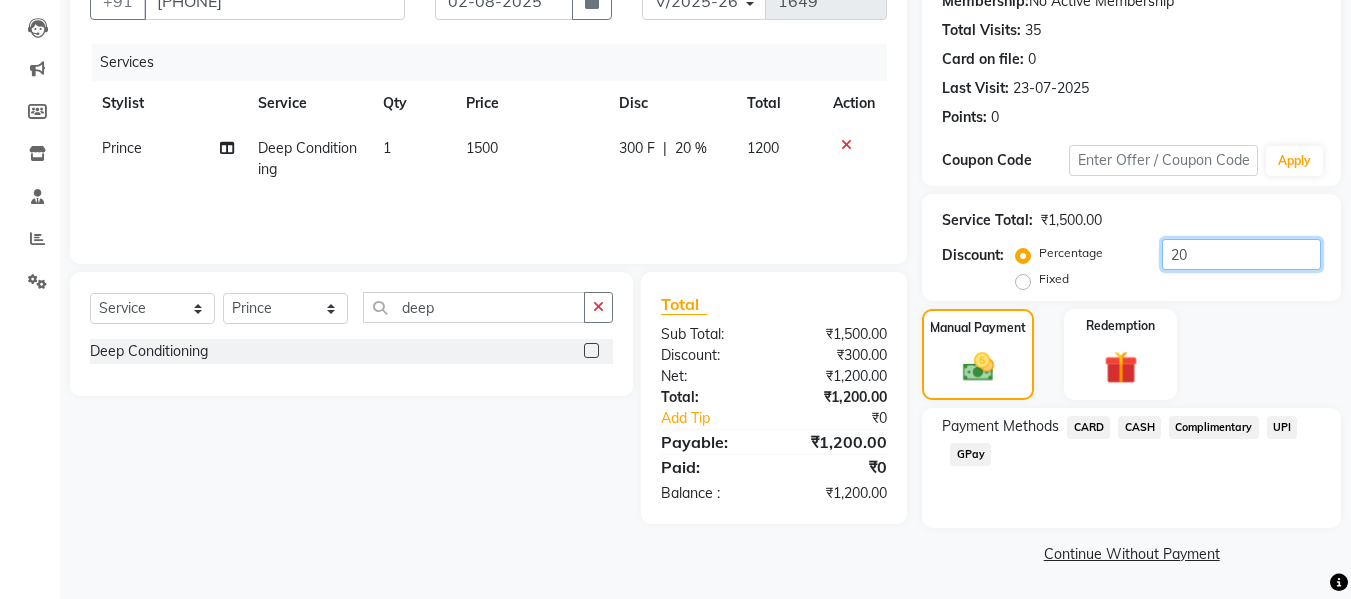 type on "20" 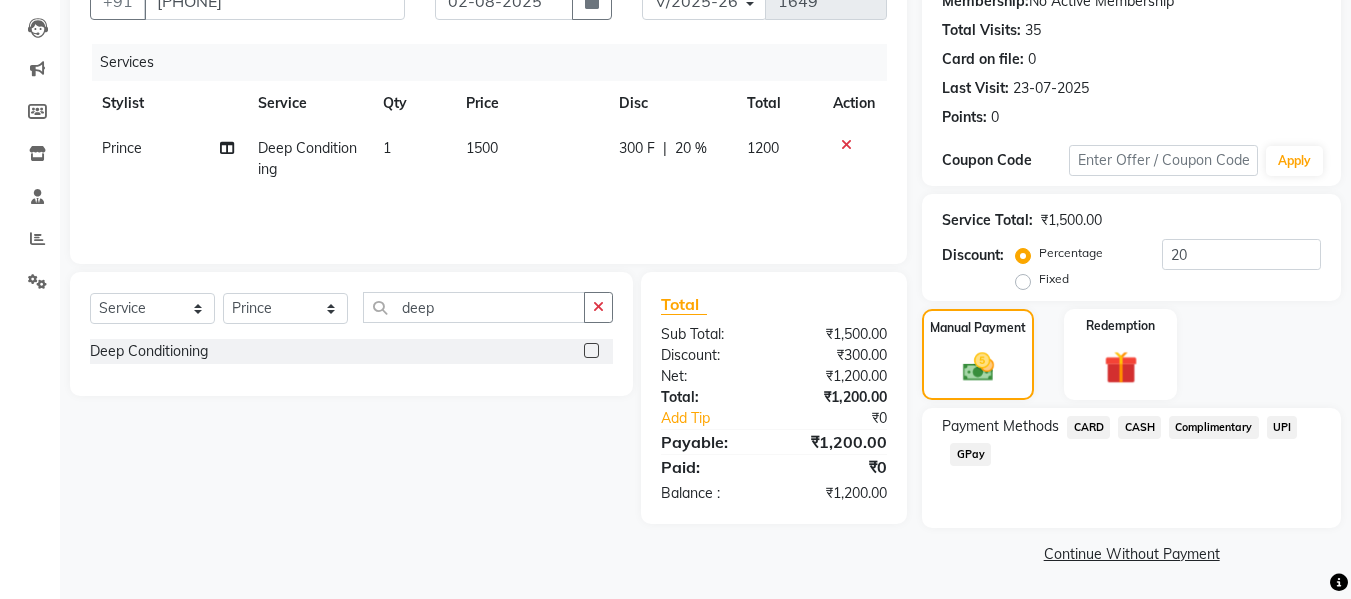 click on "CASH" 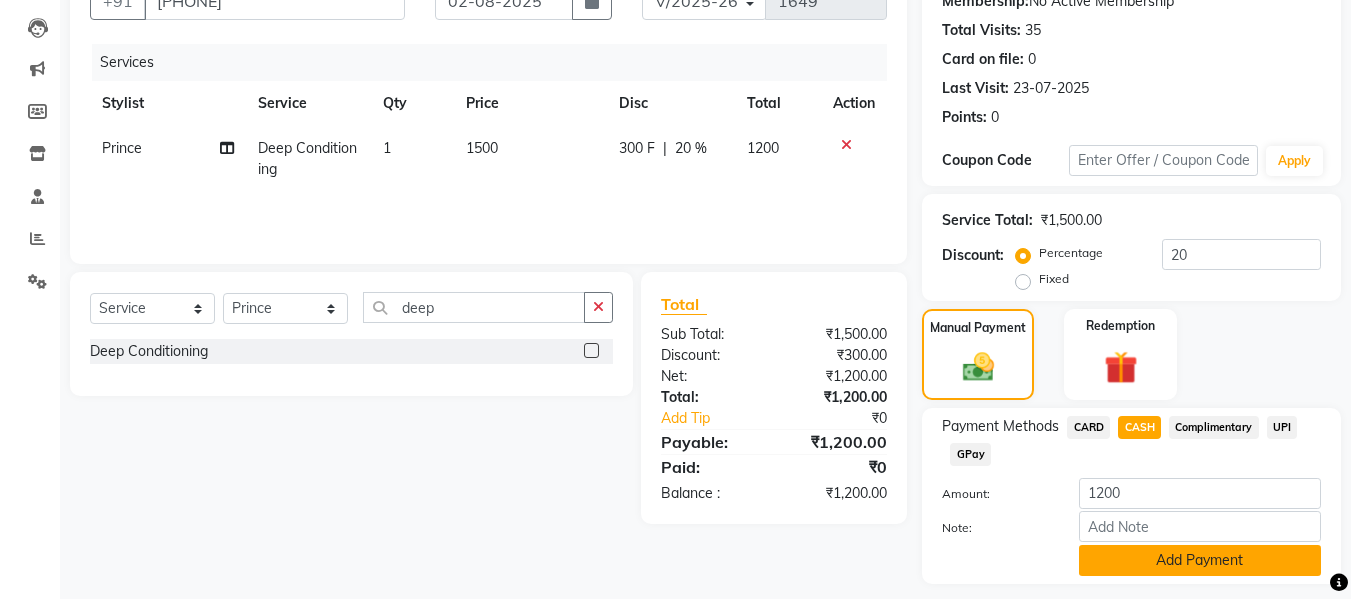 click on "Add Payment" 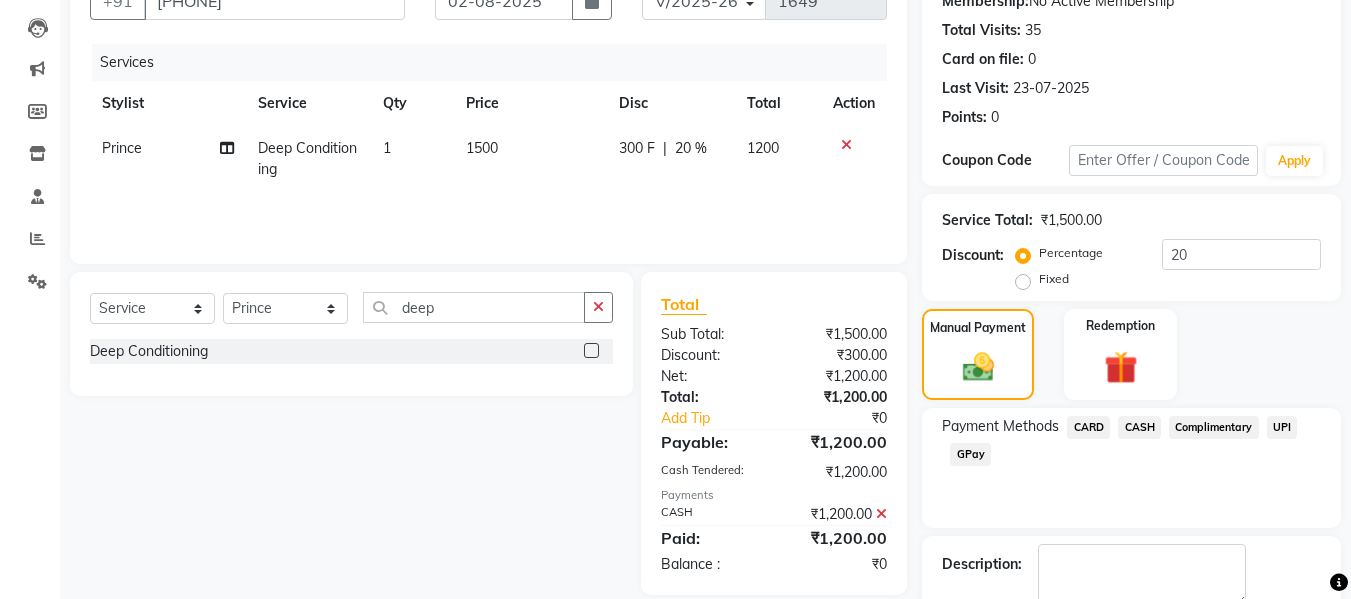 scroll, scrollTop: 317, scrollLeft: 0, axis: vertical 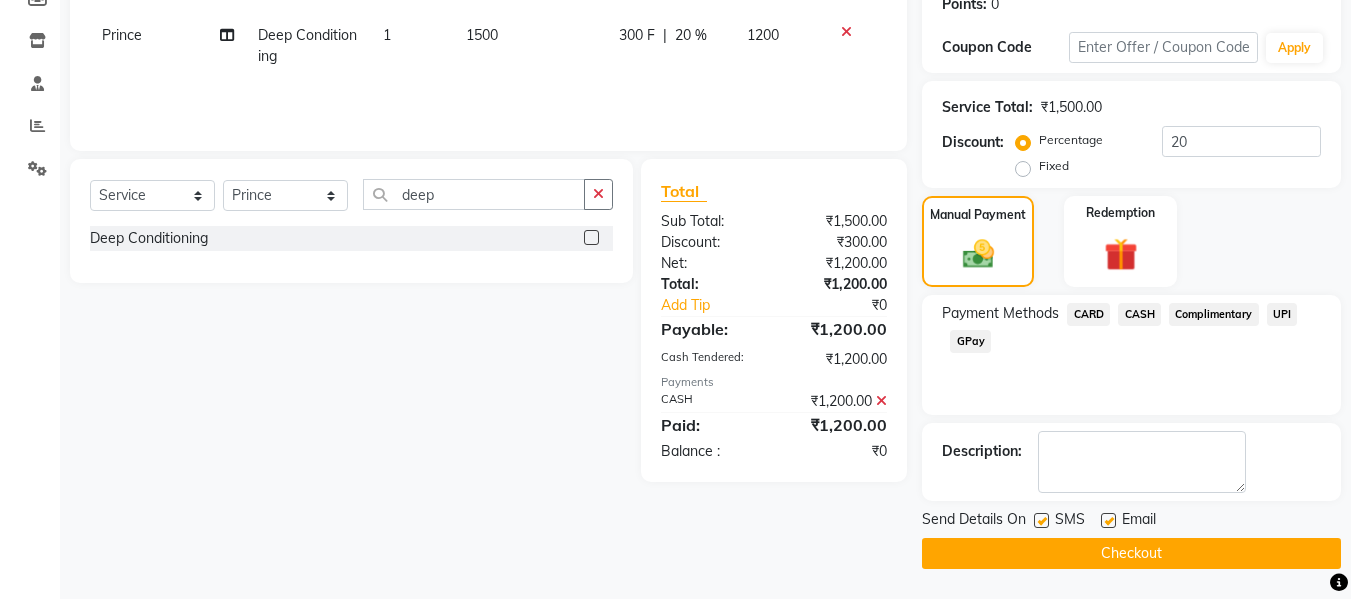click on "Checkout" 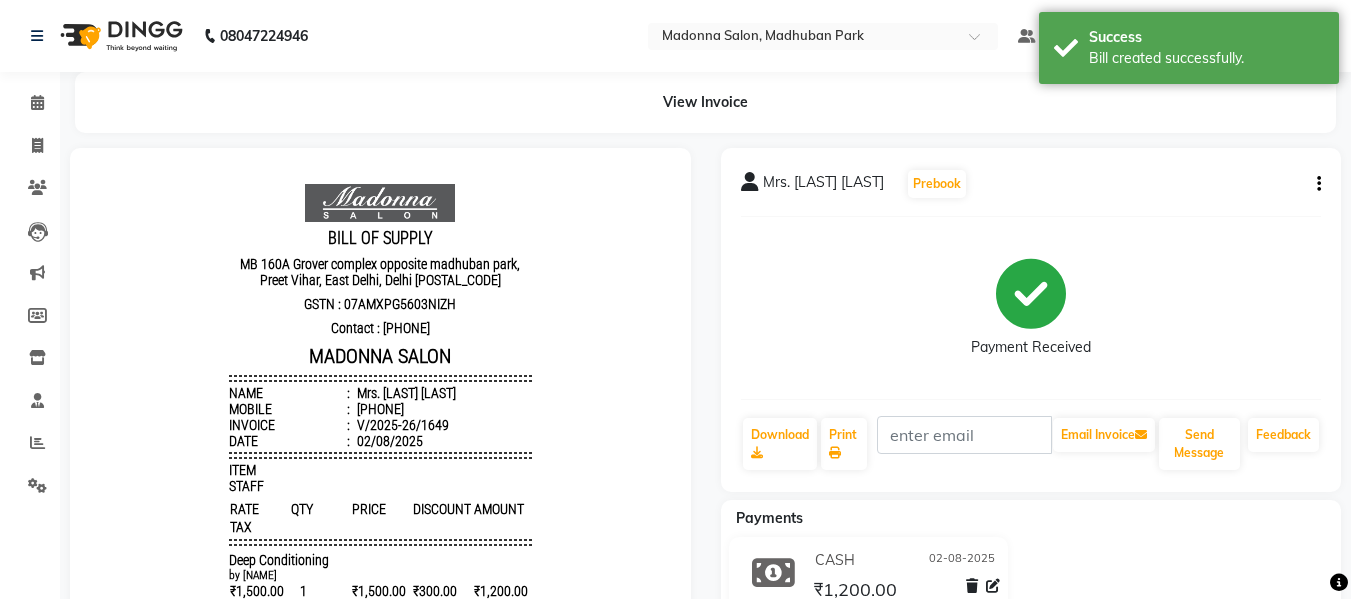 scroll, scrollTop: 0, scrollLeft: 0, axis: both 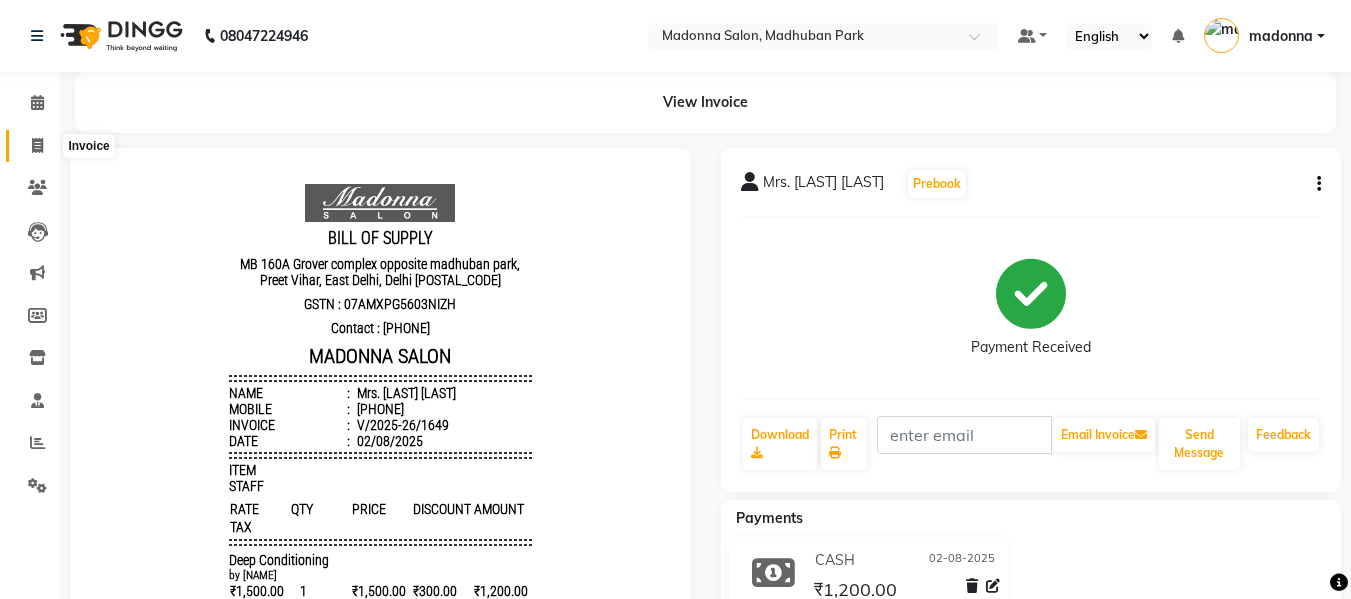 click 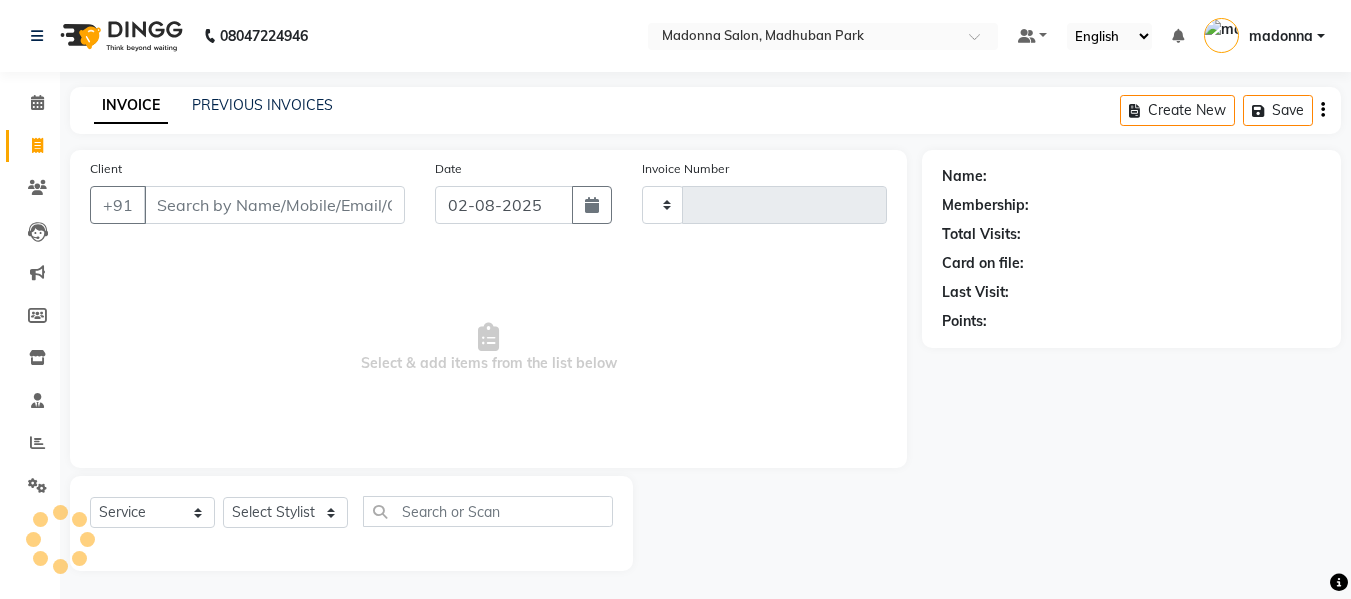 scroll, scrollTop: 2, scrollLeft: 0, axis: vertical 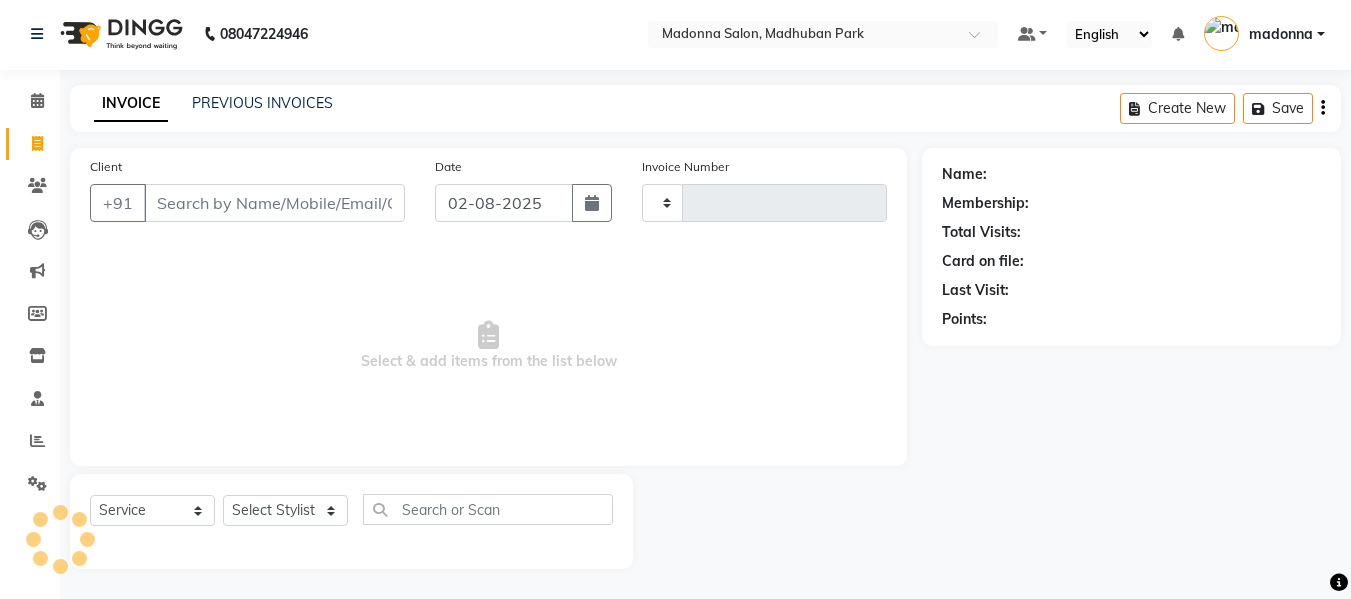 type on "1650" 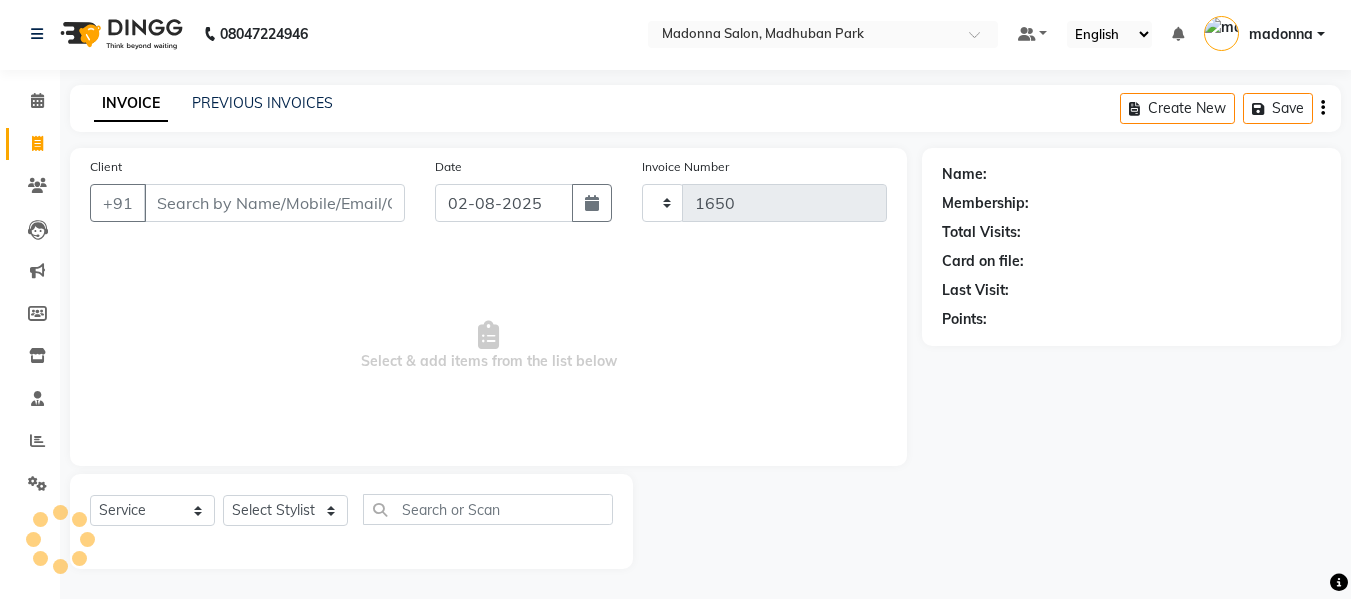 select on "6469" 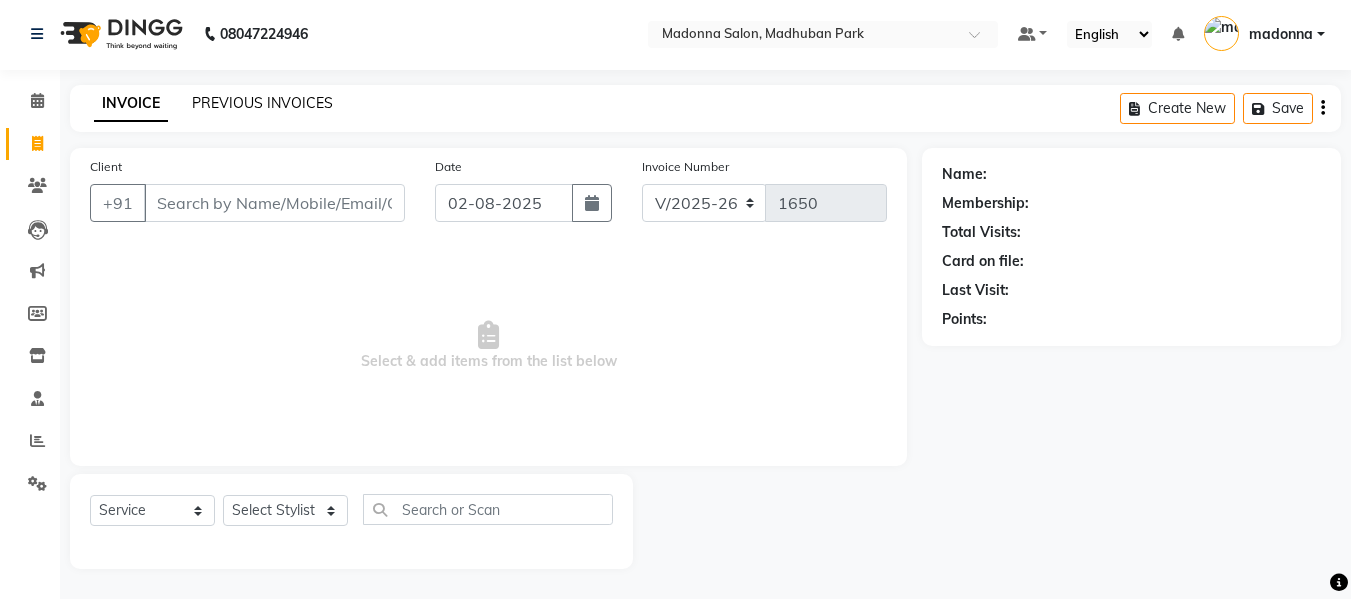 scroll, scrollTop: 1, scrollLeft: 0, axis: vertical 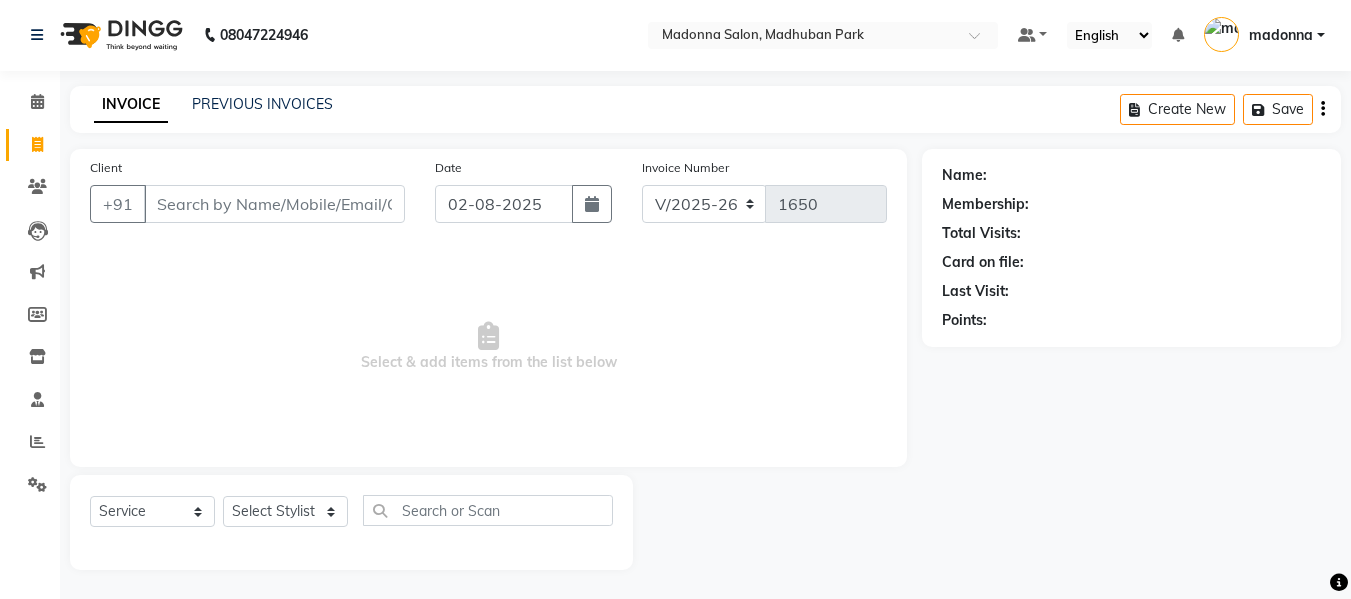 click on "08047224946 Select Location × [NAME] Salon, Madhuban Park Default Panel My Panel English ENGLISH Español العربية मराठी हिंदी ગુજરાતી தமிழ் 中文 Notifications nothing to show [NAME] Manage Profile Change Password Sign out  Version:3.15.11  ☀ [NAME] Salon, madhuban park  Calendar  Invoice  Clients  Leads   Marketing  Members  Inventory  Staff  Reports  Settings Completed InProgress Upcoming Dropped Tentative Check-In Confirm Bookings Segments Page Builder INVOICE PREVIOUS INVOICES Create New   Save  Client +91 Date 02-08-2025 Invoice Number V/2025 V/2025-26 1650  Select & add items from the list below  Select  Service  Product  Membership  Package Voucher Prepaid Gift Card  Select Stylist [NAME] salmani [NAME] Khan [NAME]  [NAME] fardeen [NAME] Tyagi [NAME] Rajput [NAME] [NAME] [NAME] [NAME]  [NAME] Gupta Name: Membership: Total Visits: Card on file: Last Visit:  Points:" at bounding box center [675, 299] 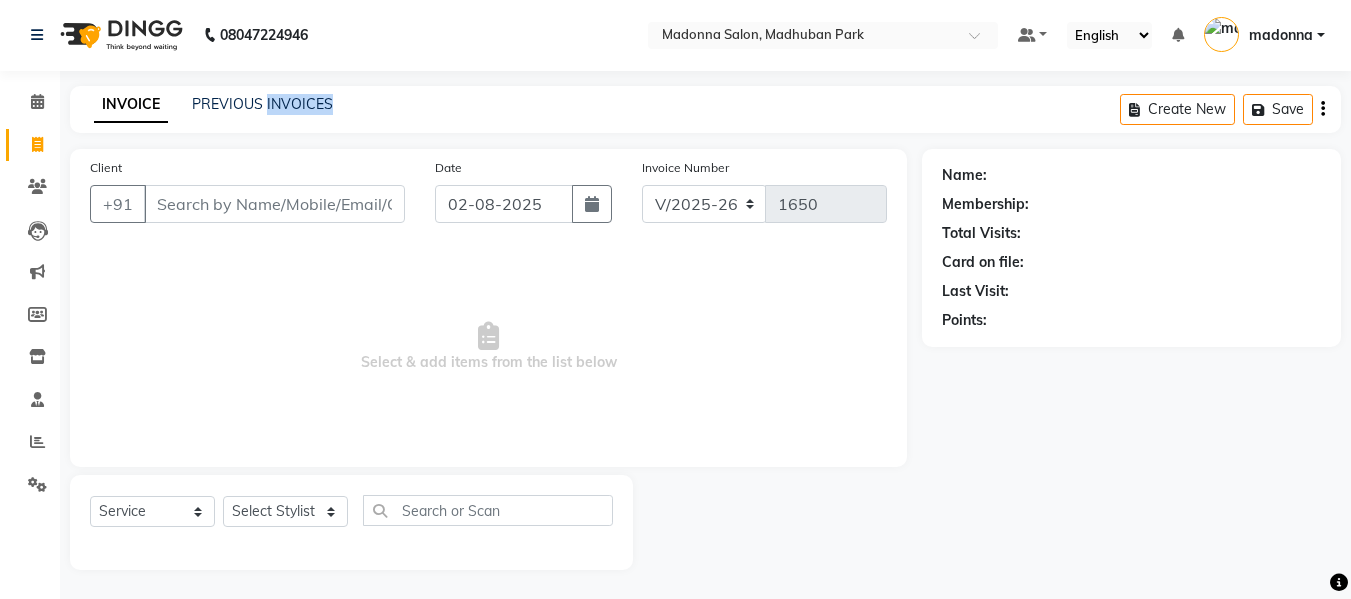 click on "08047224946 Select Location × [NAME] Salon, Madhuban Park Default Panel My Panel English ENGLISH Español العربية मराठी हिंदी ગુજરાતી தமிழ் 中文 Notifications nothing to show [NAME] Manage Profile Change Password Sign out  Version:3.15.11  ☀ [NAME] Salon, madhuban park  Calendar  Invoice  Clients  Leads   Marketing  Members  Inventory  Staff  Reports  Settings Completed InProgress Upcoming Dropped Tentative Check-In Confirm Bookings Segments Page Builder INVOICE PREVIOUS INVOICES Create New   Save  Client +91 Date 02-08-2025 Invoice Number V/2025 V/2025-26 1650  Select & add items from the list below  Select  Service  Product  Membership  Package Voucher Prepaid Gift Card  Select Stylist [NAME] salmani [NAME] Khan [NAME]  [NAME] fardeen [NAME] Tyagi [NAME] Rajput [NAME] [NAME] [NAME] [NAME]  [NAME] Gupta Name: Membership: Total Visits: Card on file: Last Visit:  Points:" at bounding box center [675, 299] 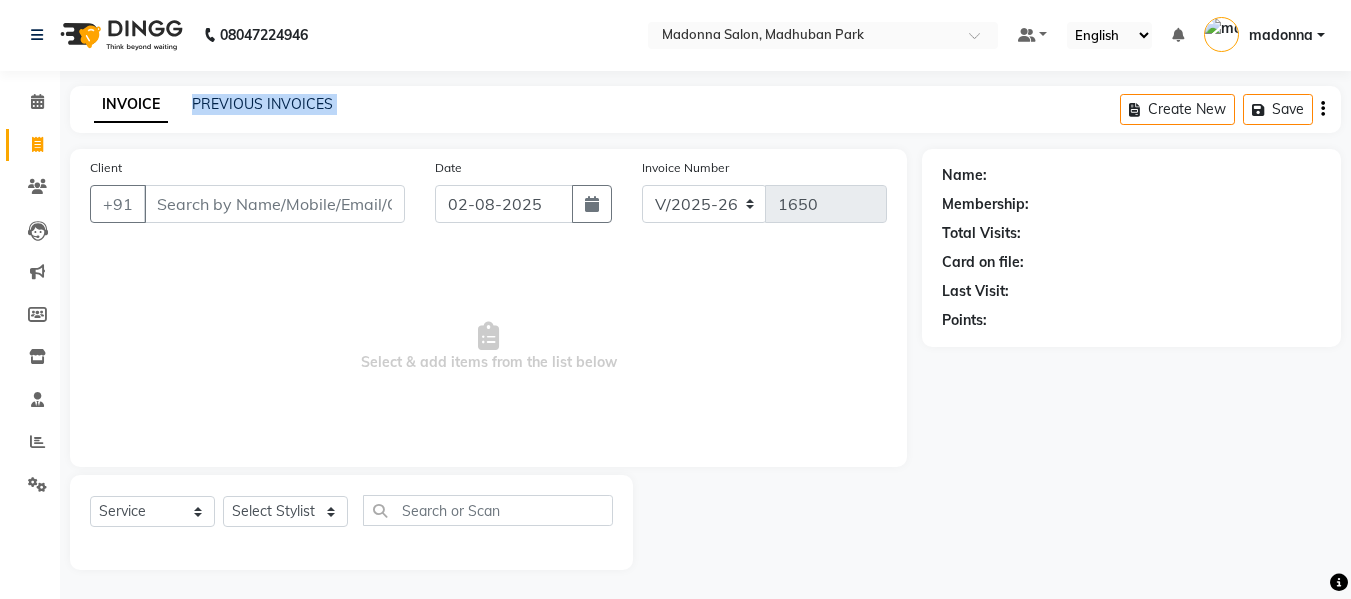click on "08047224946 Select Location × [NAME] Salon, Madhuban Park Default Panel My Panel English ENGLISH Español العربية मराठी हिंदी ગુજરાતી தமிழ் 中文 Notifications nothing to show [NAME] Manage Profile Change Password Sign out  Version:3.15.11  ☀ [NAME] Salon, madhuban park  Calendar  Invoice  Clients  Leads   Marketing  Members  Inventory  Staff  Reports  Settings Completed InProgress Upcoming Dropped Tentative Check-In Confirm Bookings Segments Page Builder INVOICE PREVIOUS INVOICES Create New   Save  Client +91 Date 02-08-2025 Invoice Number V/2025 V/2025-26 1650  Select & add items from the list below  Select  Service  Product  Membership  Package Voucher Prepaid Gift Card  Select Stylist [NAME] salmani [NAME] Khan [NAME]  [NAME] fardeen [NAME] Tyagi [NAME] Rajput [NAME] [NAME] [NAME] [NAME]  [NAME] Gupta Name: Membership: Total Visits: Card on file: Last Visit:  Points:" at bounding box center (675, 299) 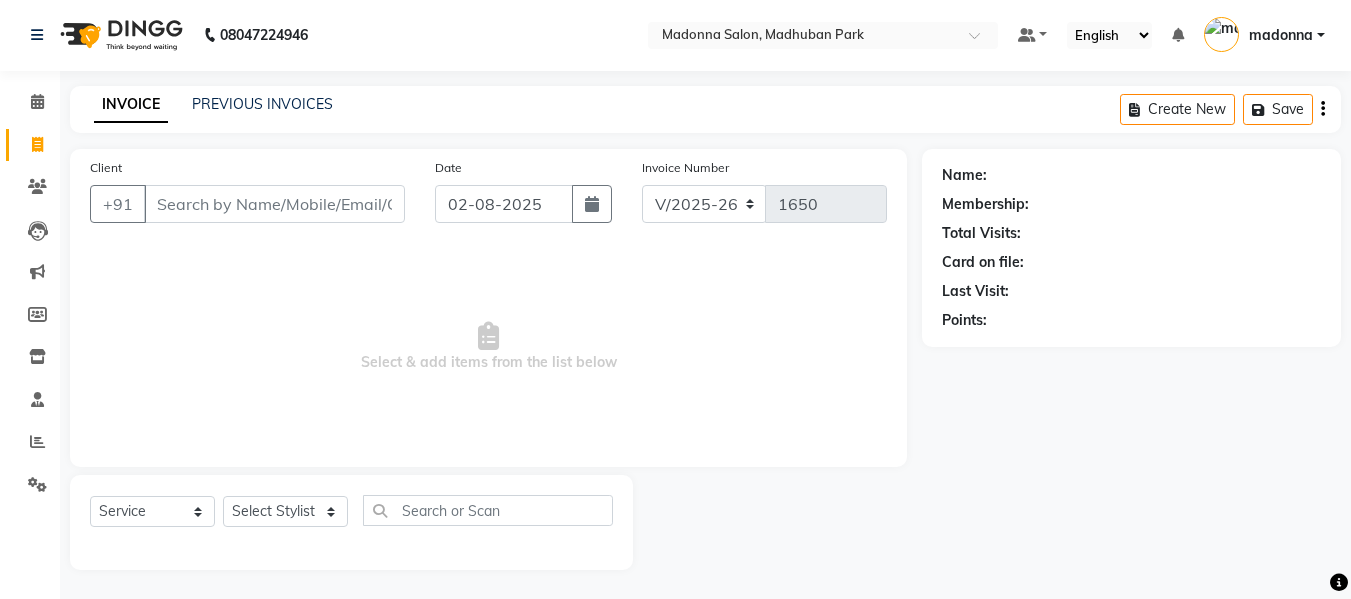click on "08047224946 Select Location × [NAME] Salon, Madhuban Park Default Panel My Panel English ENGLISH Español العربية मराठी हिंदी ગુજરાતી தமிழ் 中文 Notifications nothing to show [NAME] Manage Profile Change Password Sign out  Version:3.15.11  ☀ [NAME] Salon, madhuban park  Calendar  Invoice  Clients  Leads   Marketing  Members  Inventory  Staff  Reports  Settings Completed InProgress Upcoming Dropped Tentative Check-In Confirm Bookings Segments Page Builder INVOICE PREVIOUS INVOICES Create New   Save  Client +91 Date 02-08-2025 Invoice Number V/2025 V/2025-26 1650  Select & add items from the list below  Select  Service  Product  Membership  Package Voucher Prepaid Gift Card  Select Stylist [NAME] salmani [NAME] Khan [NAME]  [NAME] fardeen [NAME] Tyagi [NAME] Rajput [NAME] [NAME] [NAME] [NAME]  [NAME] Gupta Name: Membership: Total Visits: Card on file: Last Visit:  Points:" at bounding box center [675, 299] 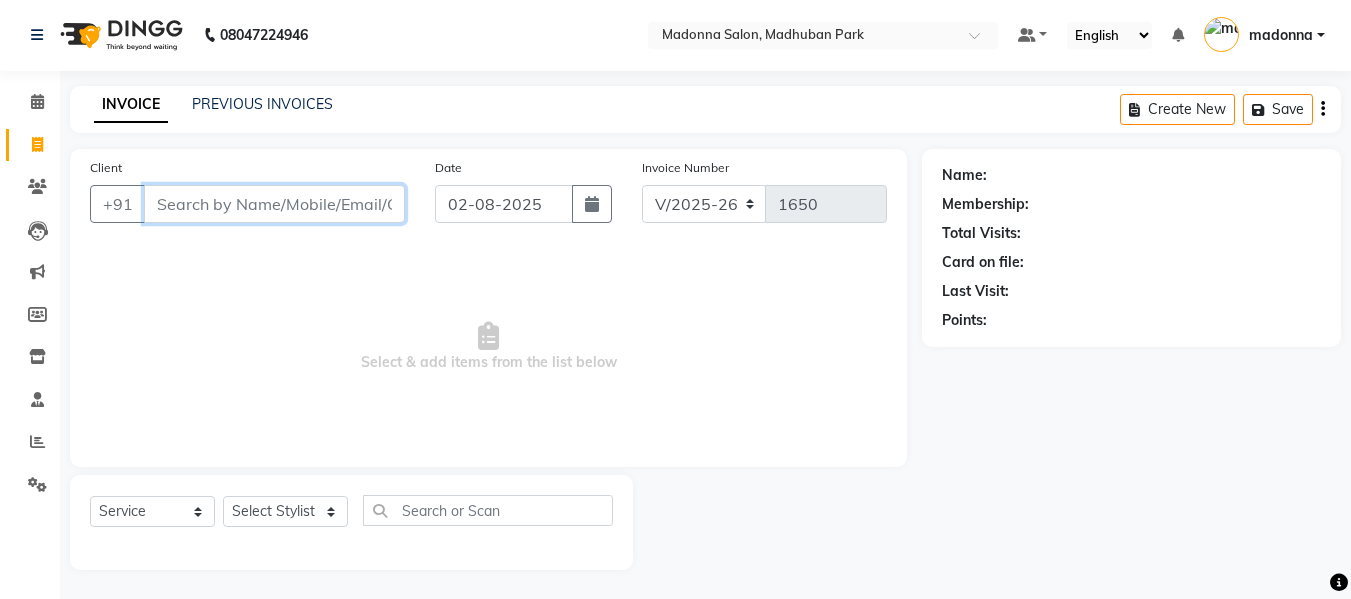 click on "Client" at bounding box center (274, 204) 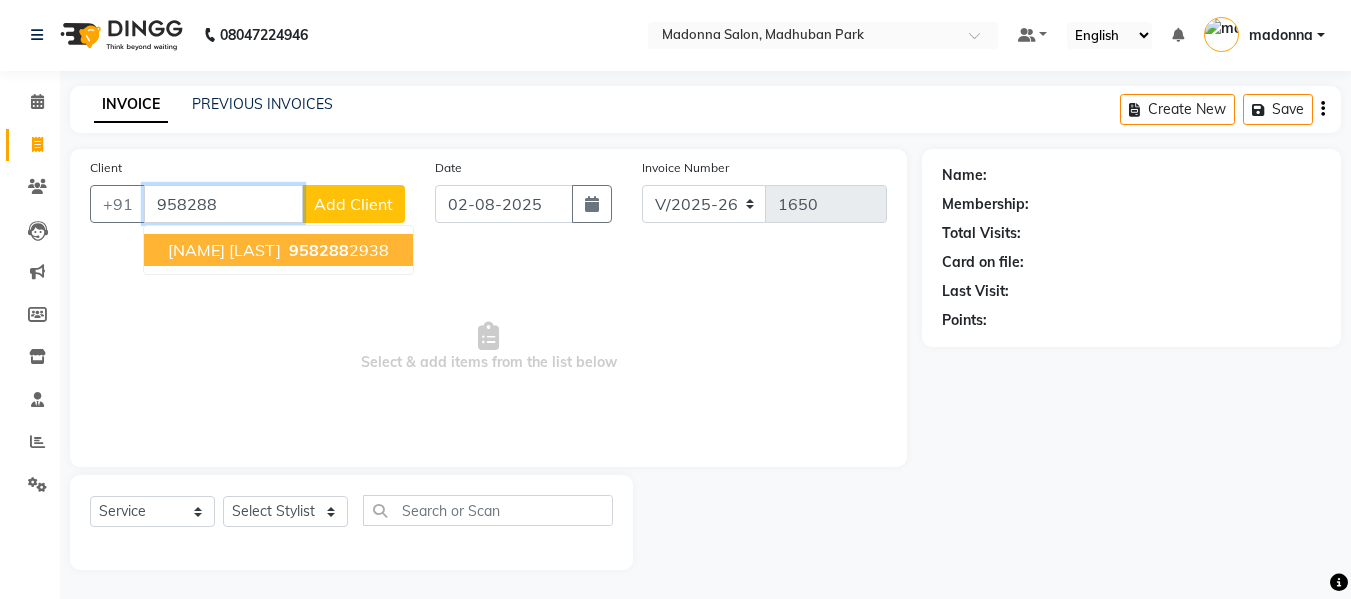 click on "[NAME] [LAST]" at bounding box center (224, 250) 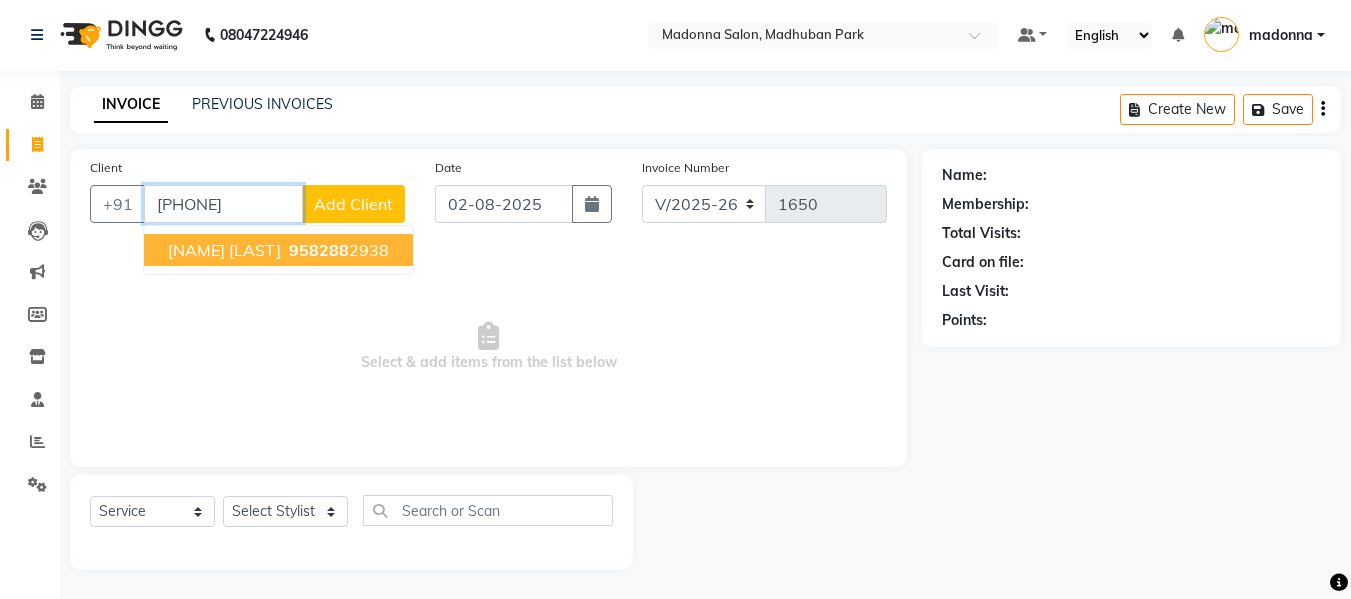 type on "[PHONE]" 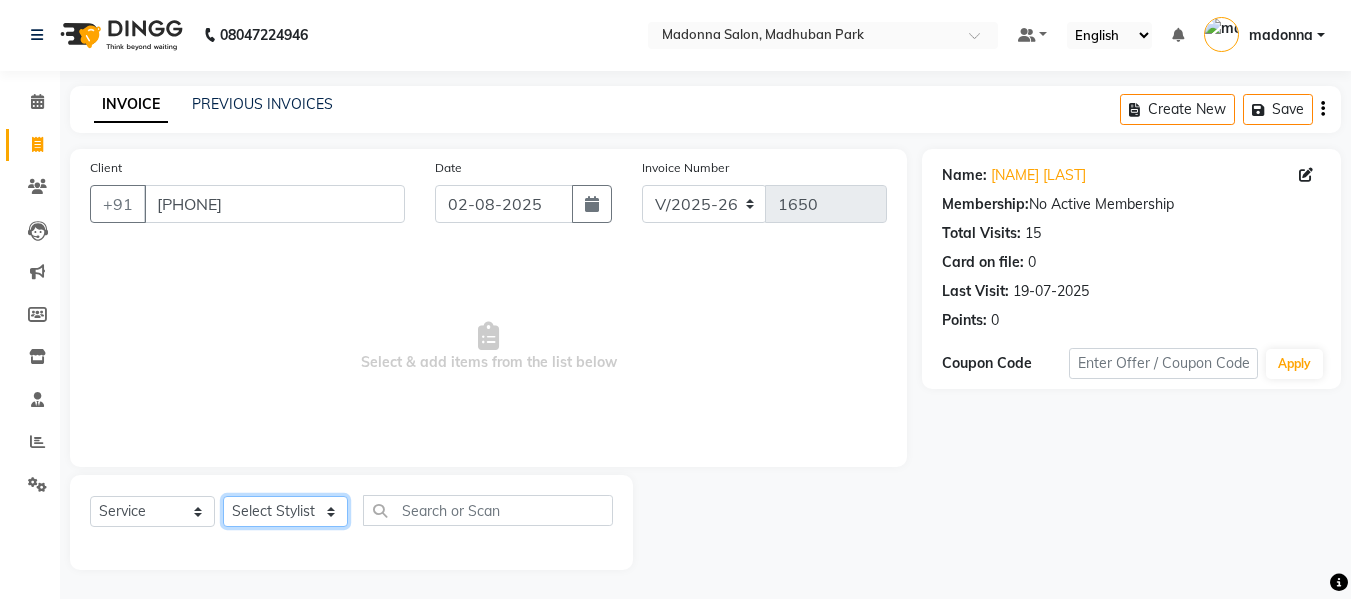 click on "Select Stylist Afsar salmani Amjad Khan Armaan  Dipika fardeen Kajal Tyagi Kirti Rajput madonna Nikhil Prince Rizwan Samaksh Shahnawaz Shoib Ahmad  Twinkle Gupta" 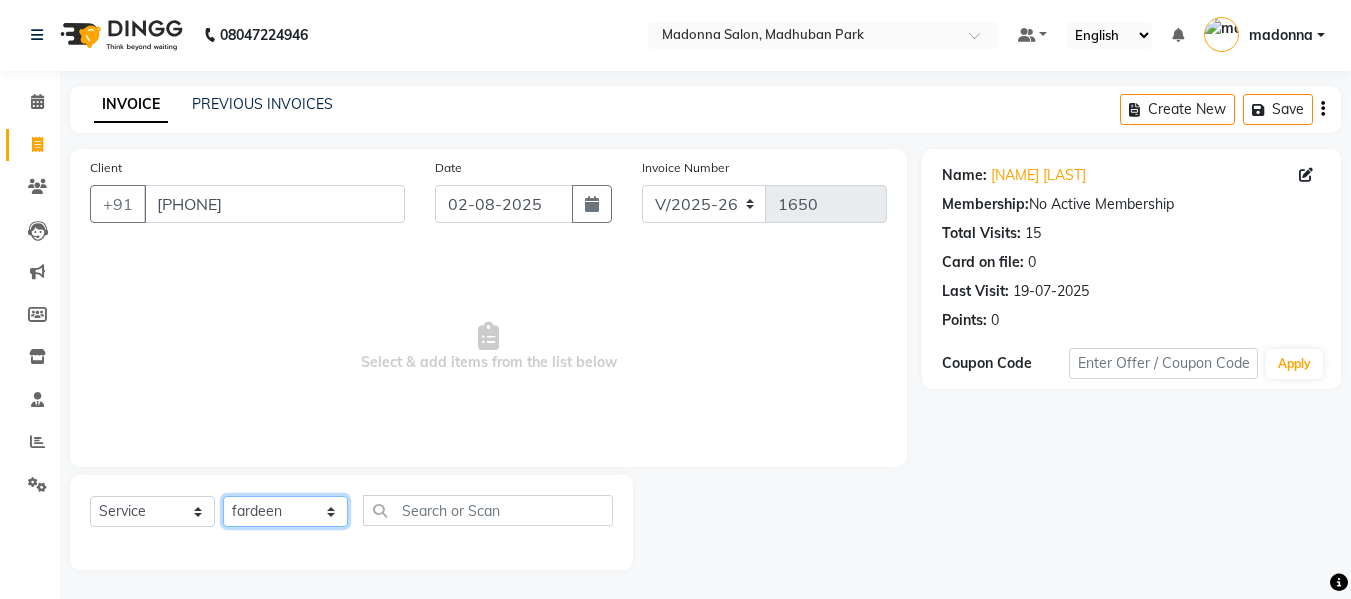 click on "Select Stylist Afsar salmani Amjad Khan Armaan  Dipika fardeen Kajal Tyagi Kirti Rajput madonna Nikhil Prince Rizwan Samaksh Shahnawaz Shoib Ahmad  Twinkle Gupta" 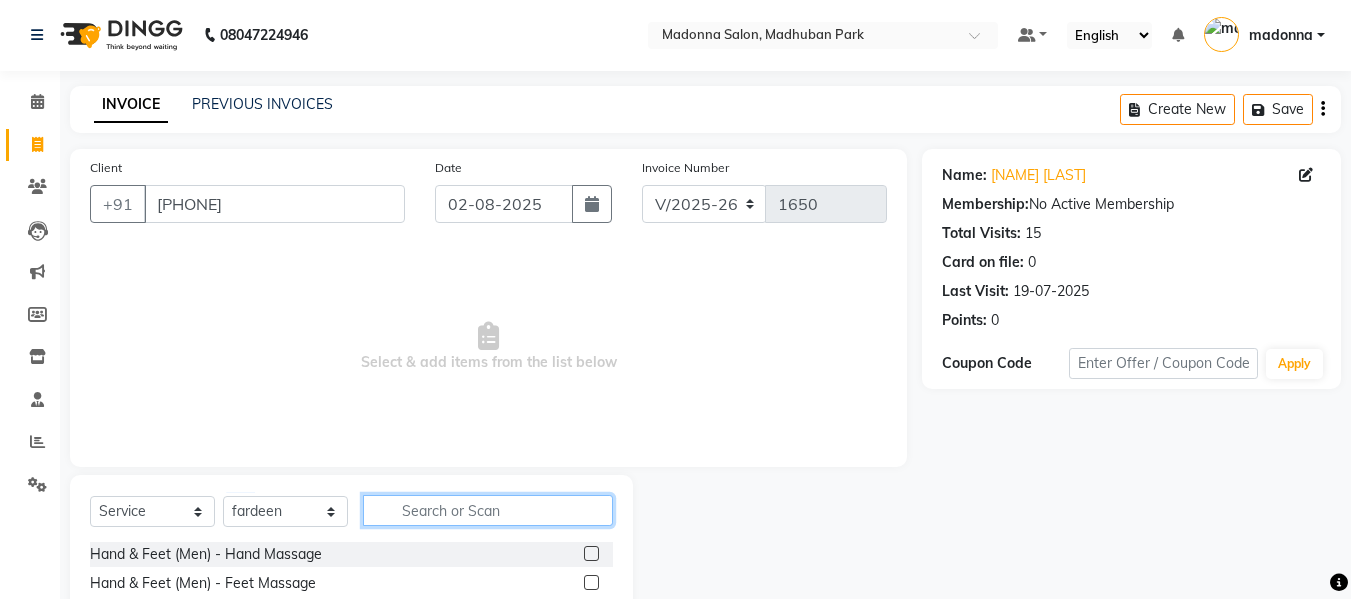 click 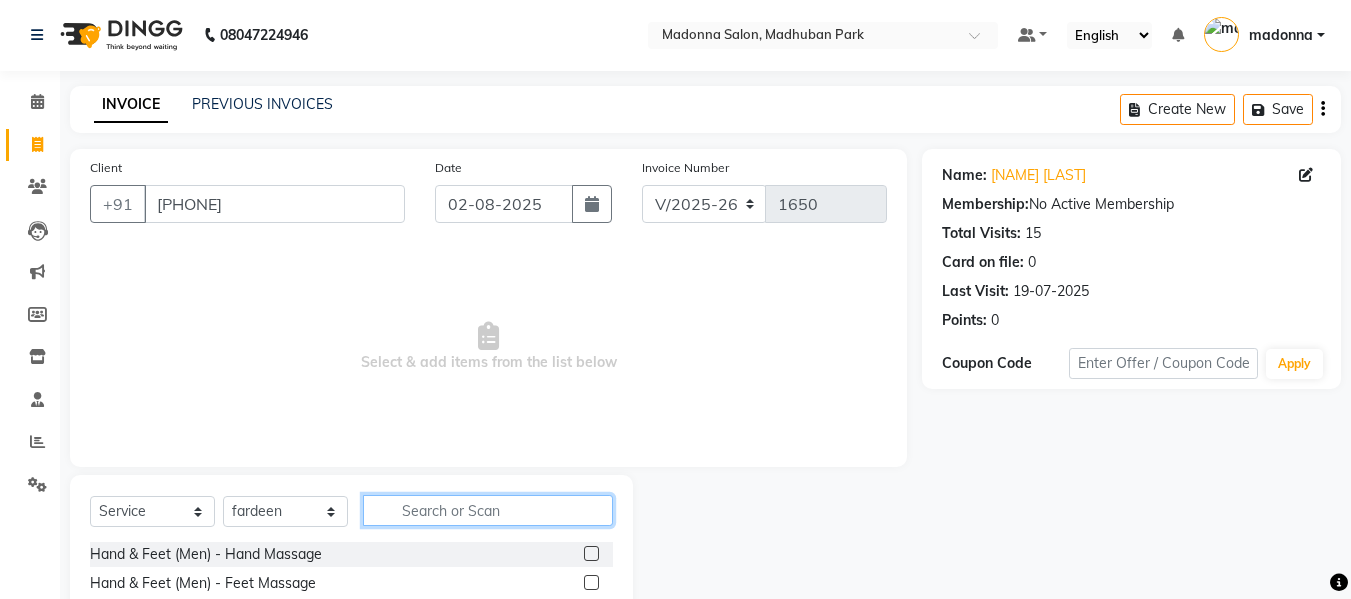 click 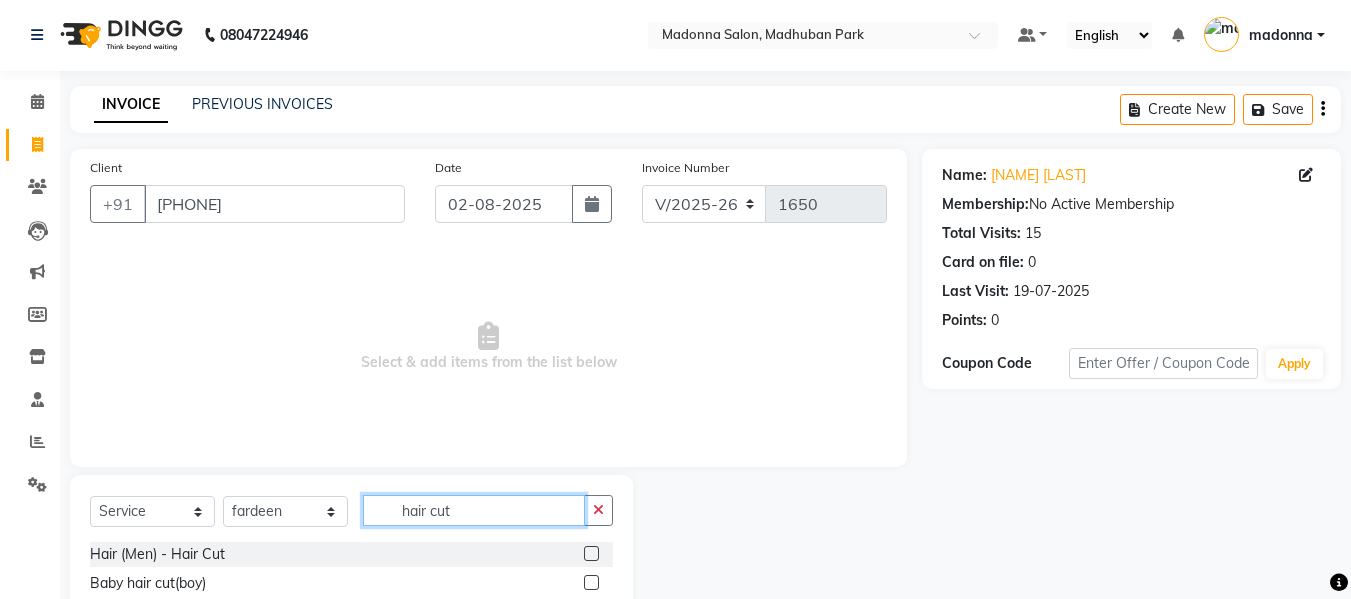 type on "hair cut" 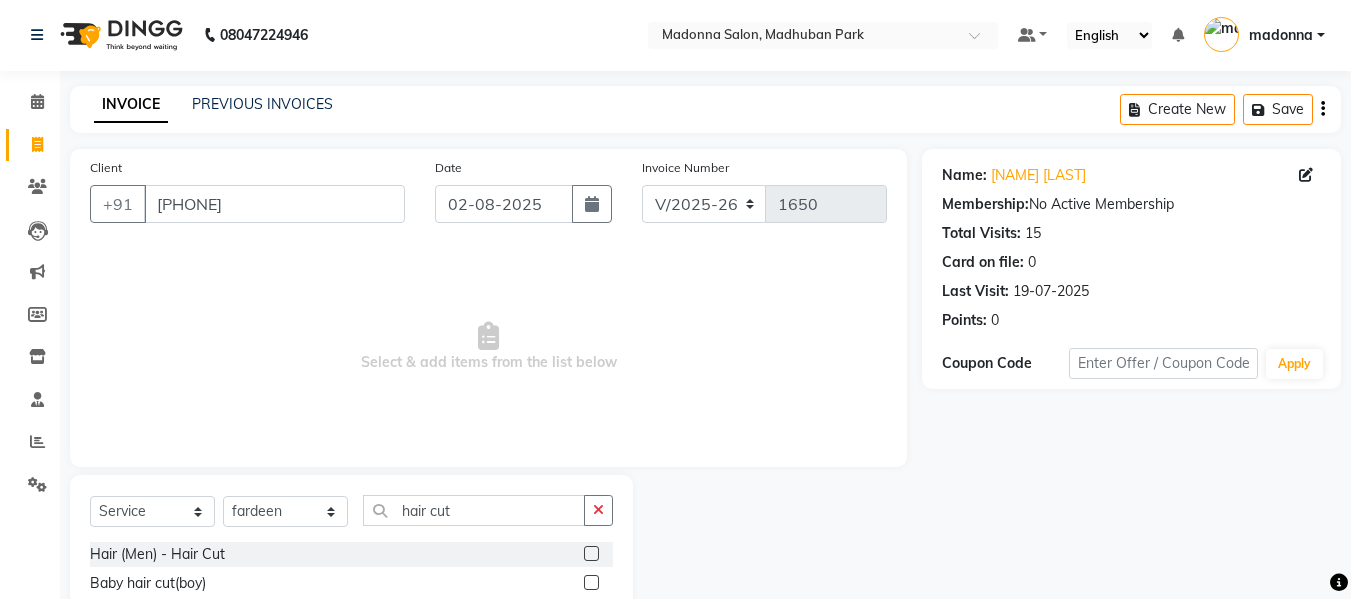 click 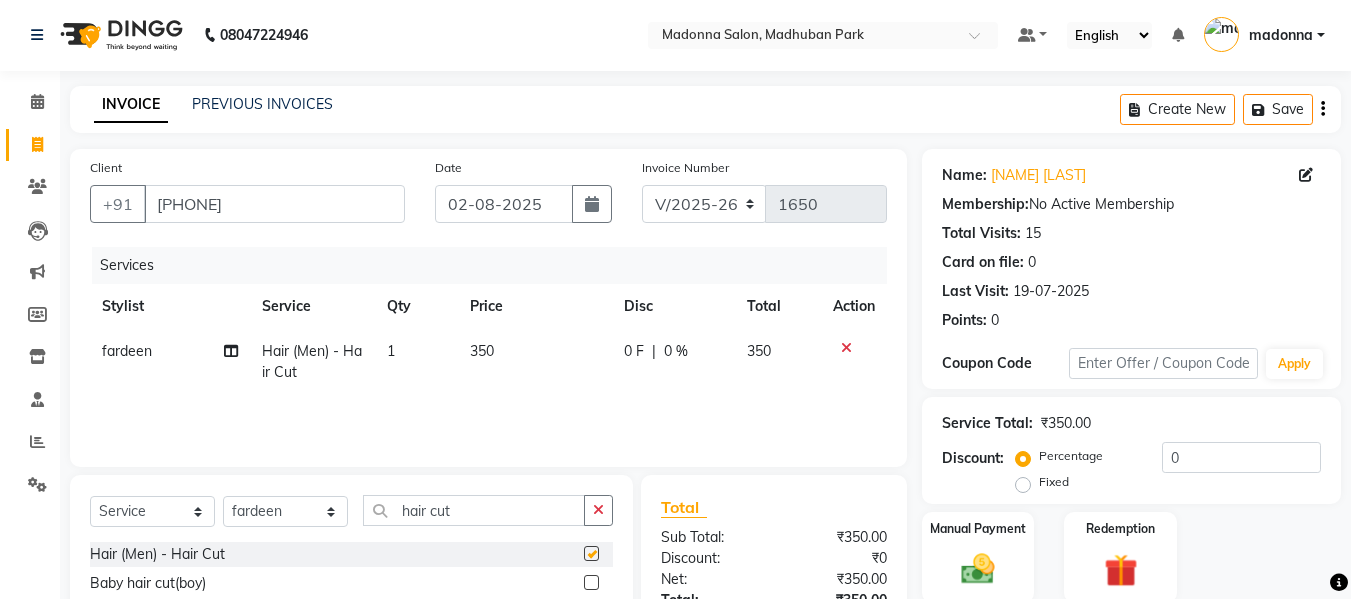 checkbox on "false" 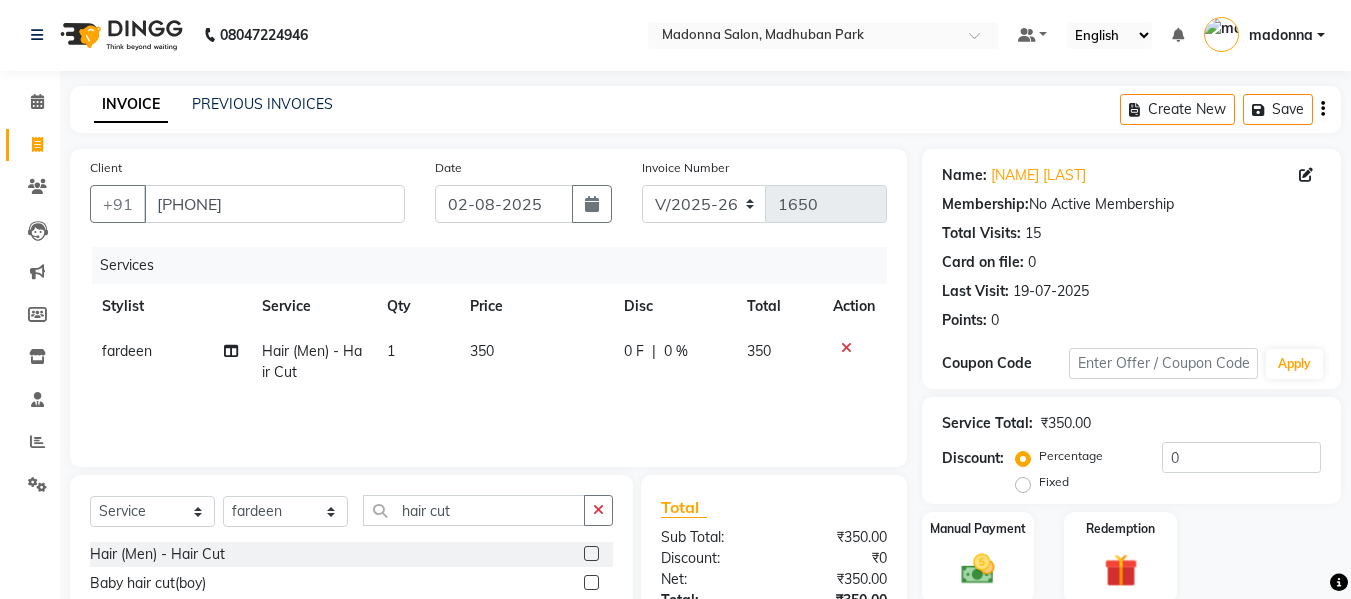 click on "350" 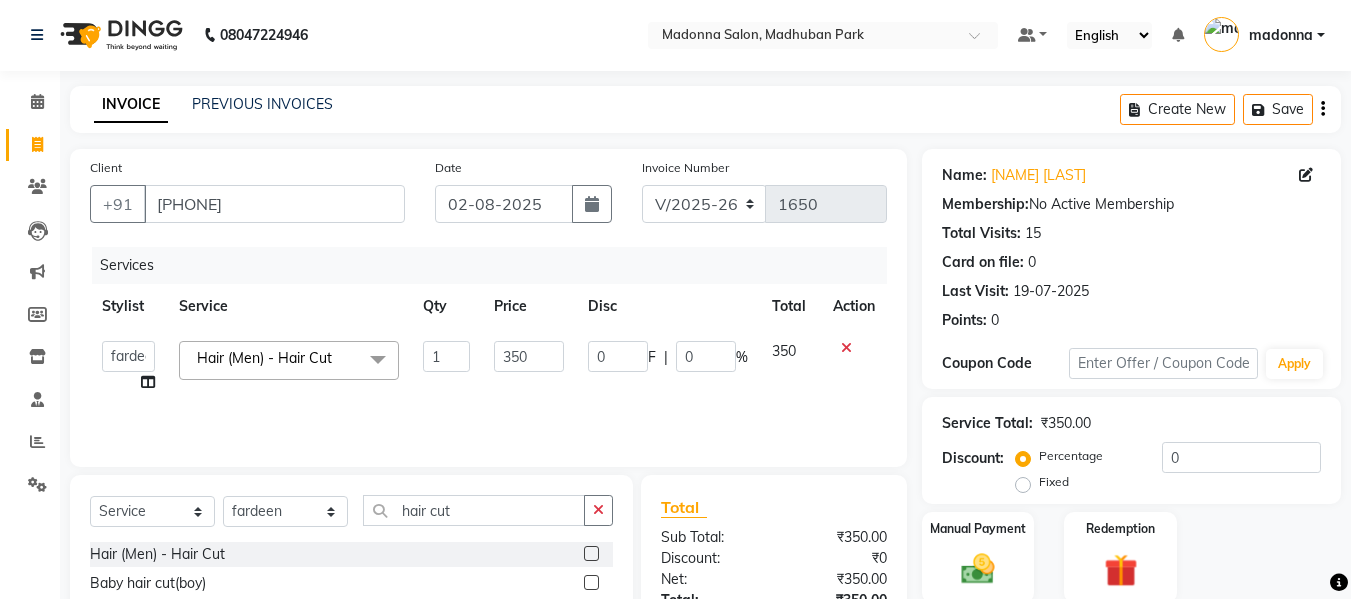 click on "350" 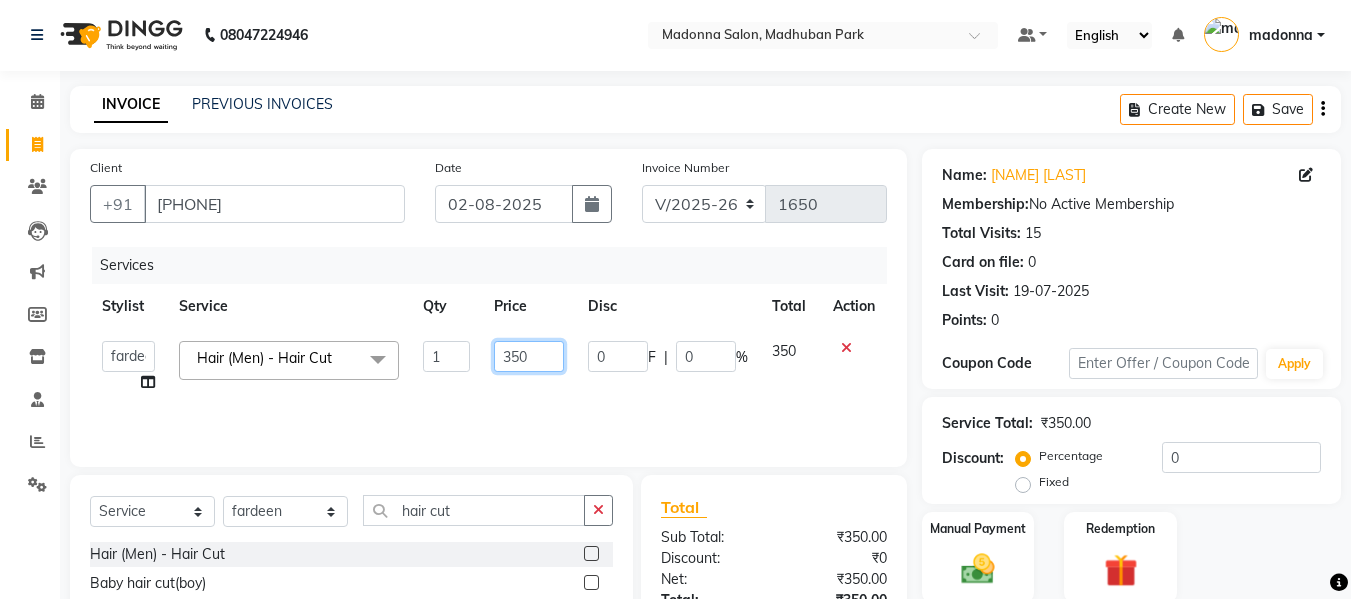 click on "350" 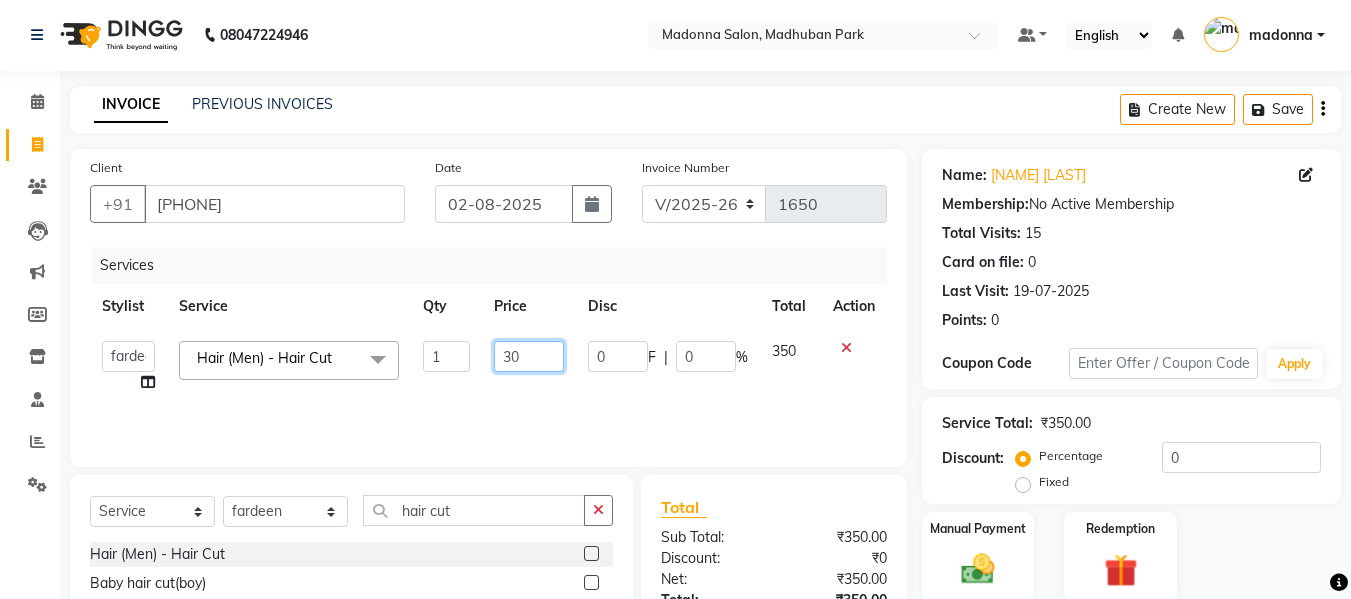 type on "300" 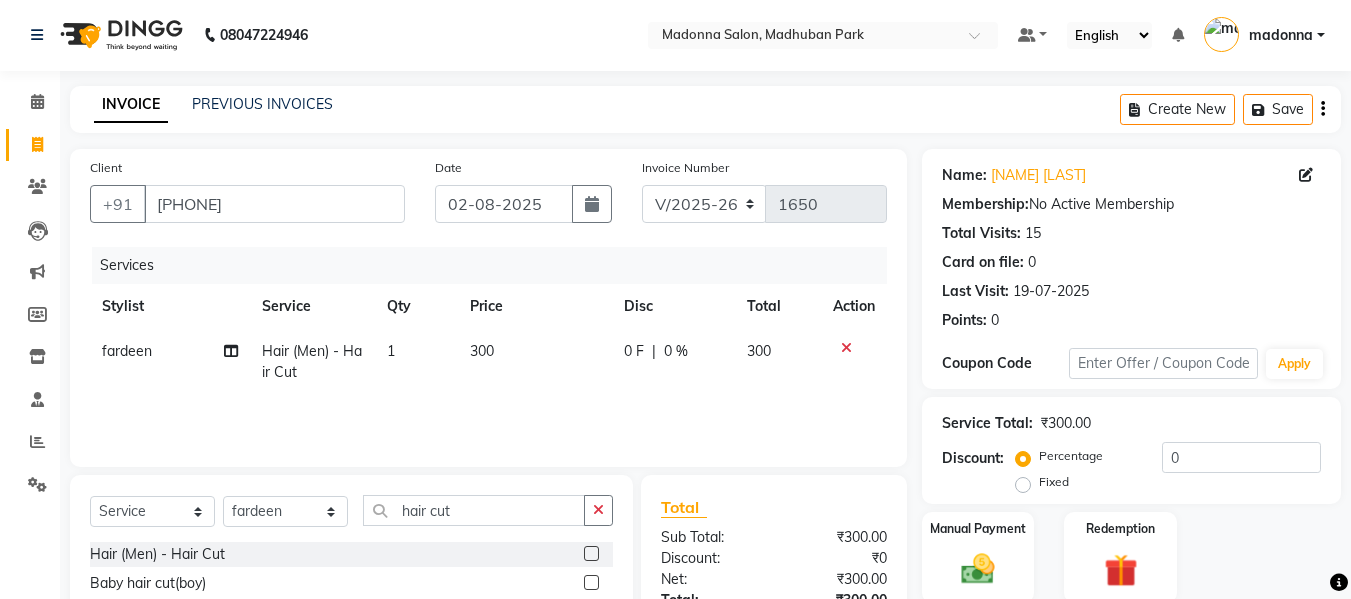 click on "Services Stylist Service Qty Price Disc Total Action [NAME] Hair (Men) - Hair Cut 1 300 0 F | 0 % 300" 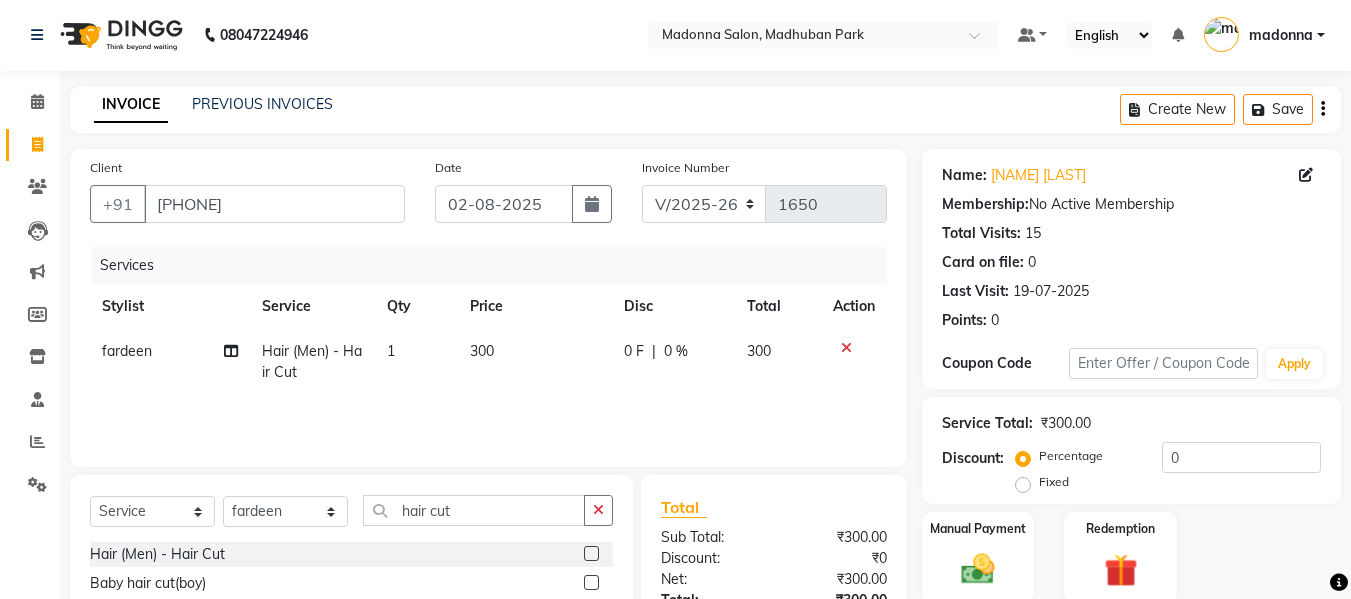 scroll, scrollTop: 159, scrollLeft: 0, axis: vertical 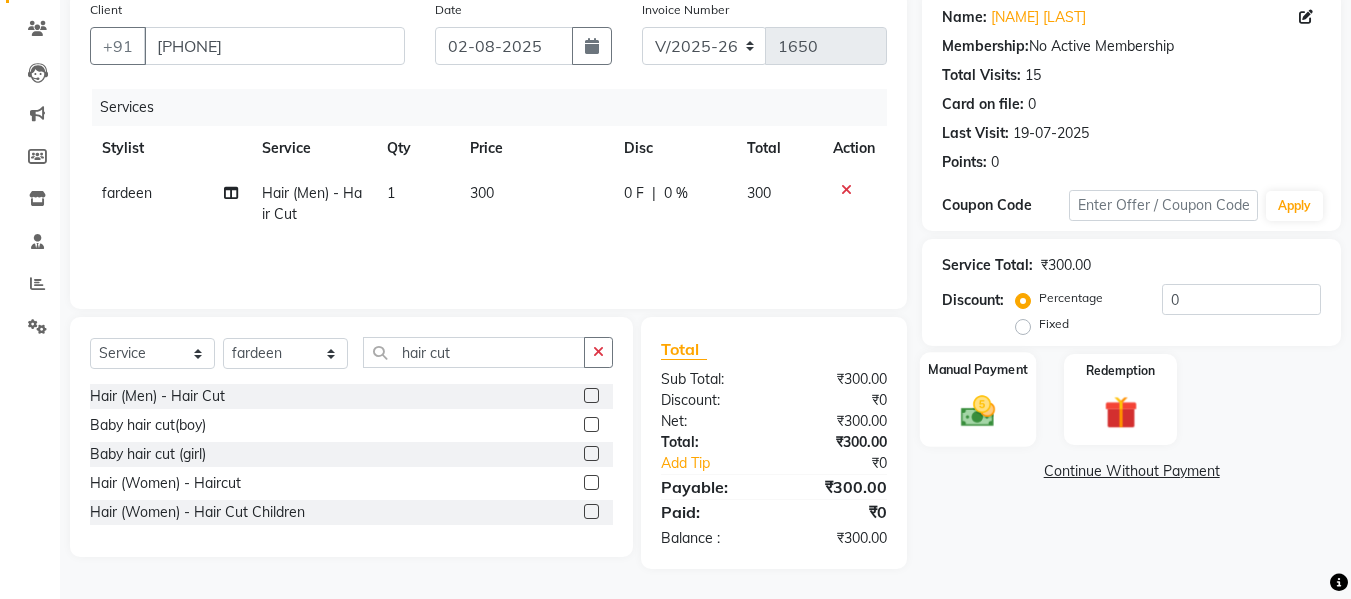 click on "Manual Payment" 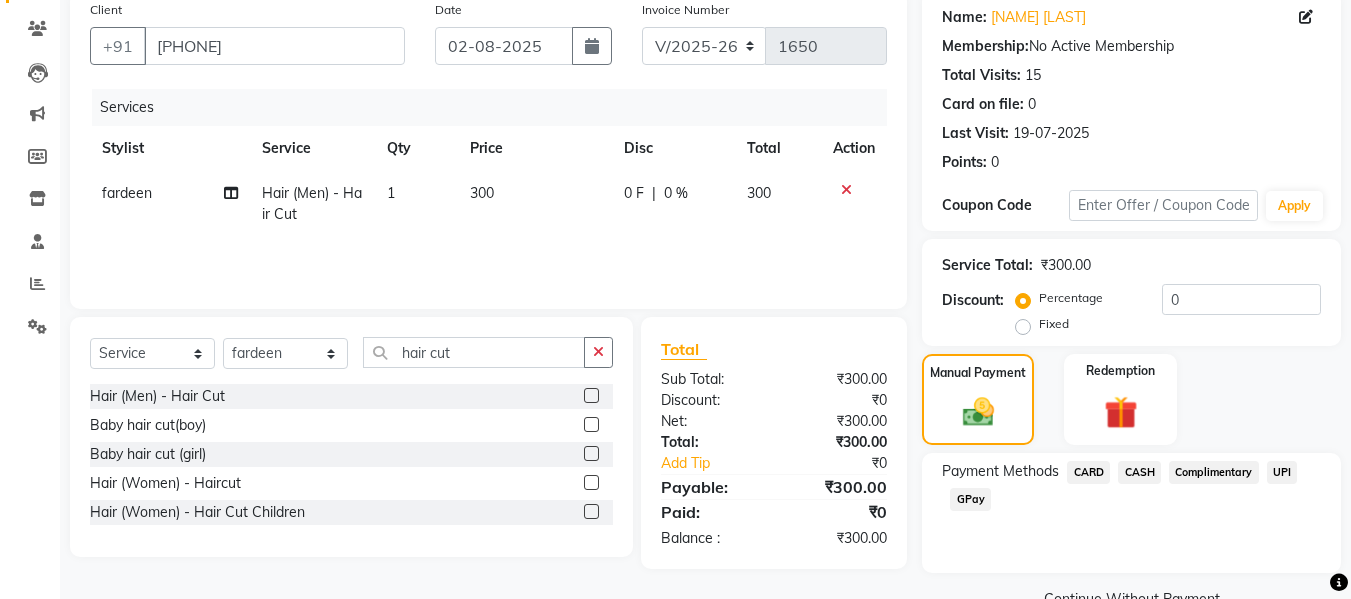 click on "GPay" 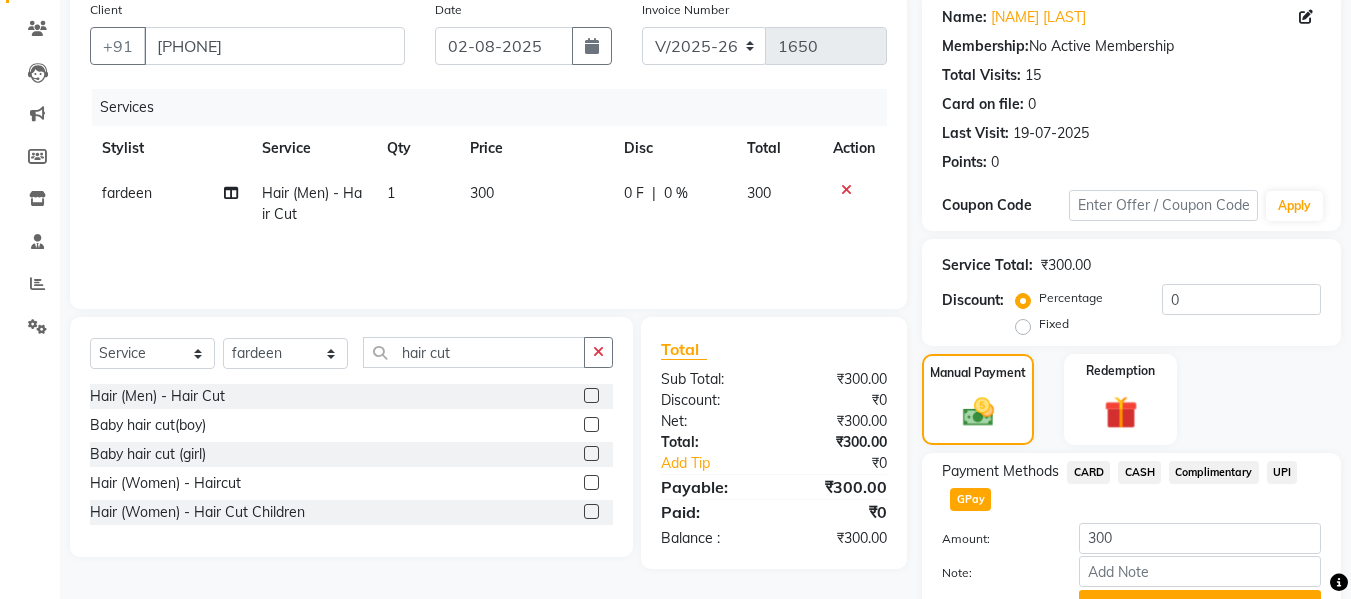 scroll, scrollTop: 260, scrollLeft: 0, axis: vertical 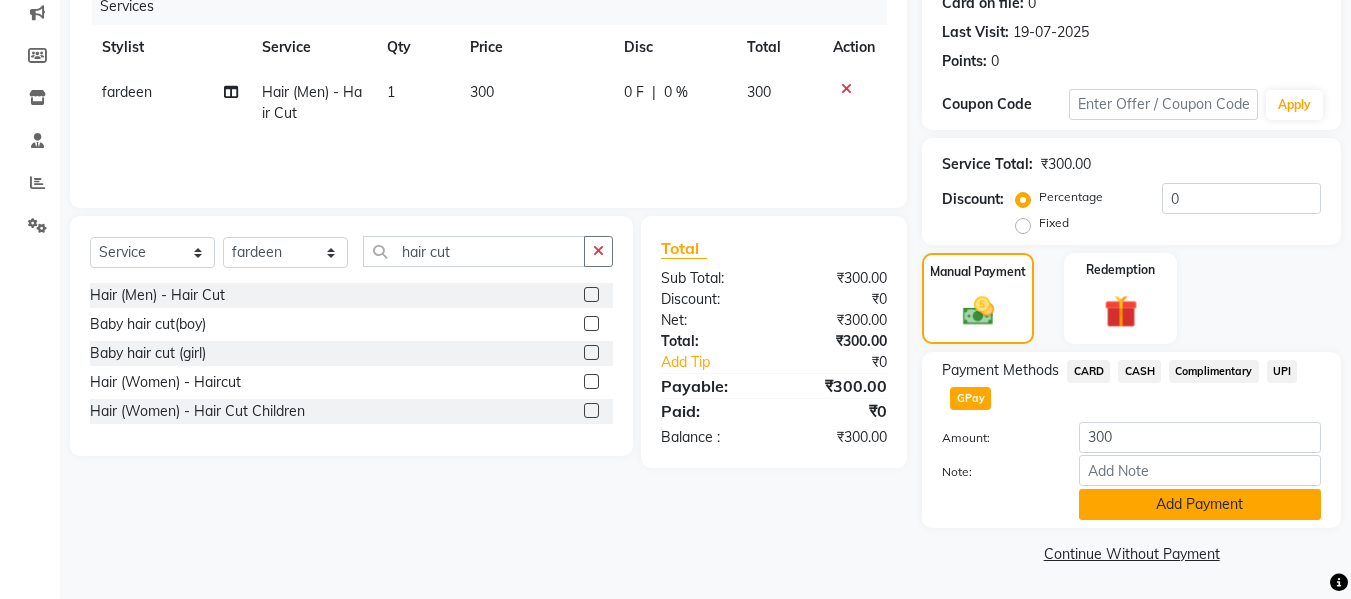click on "Add Payment" 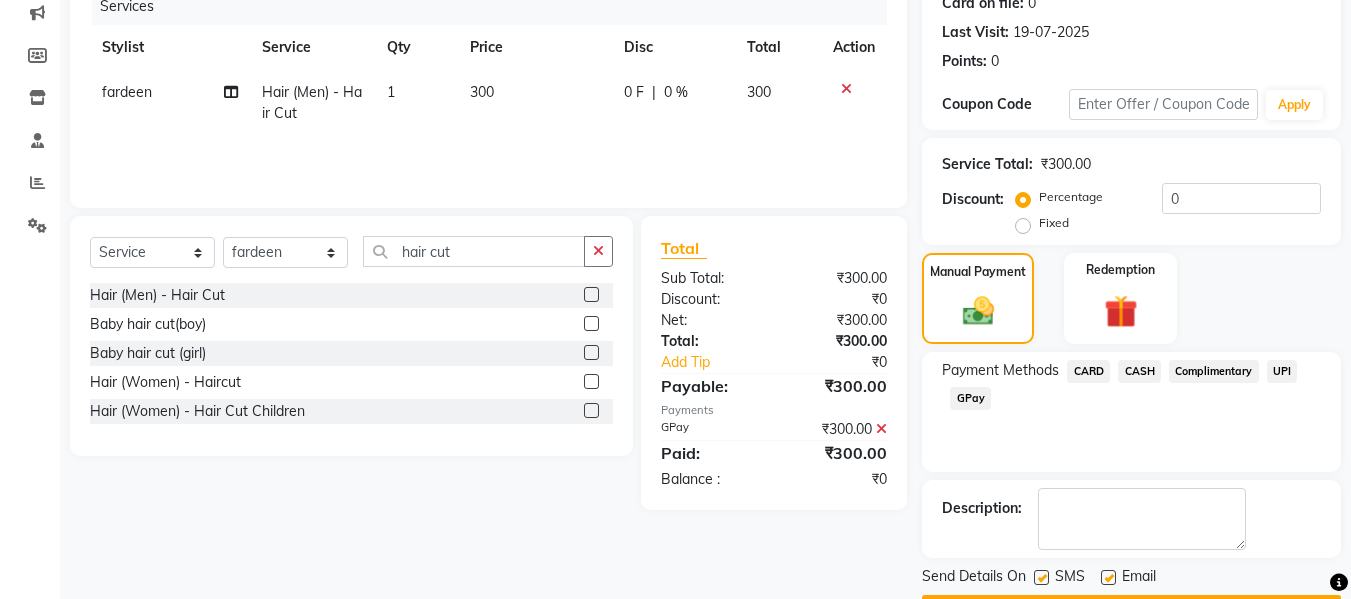 scroll, scrollTop: 317, scrollLeft: 0, axis: vertical 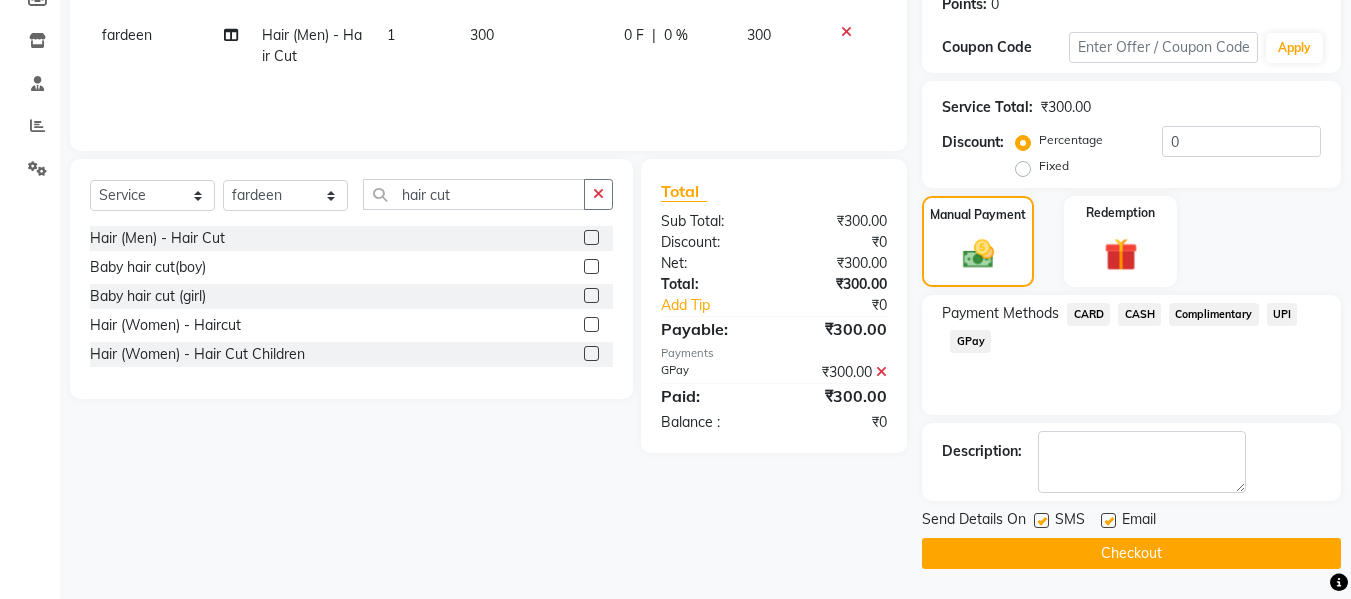 click on "Checkout" 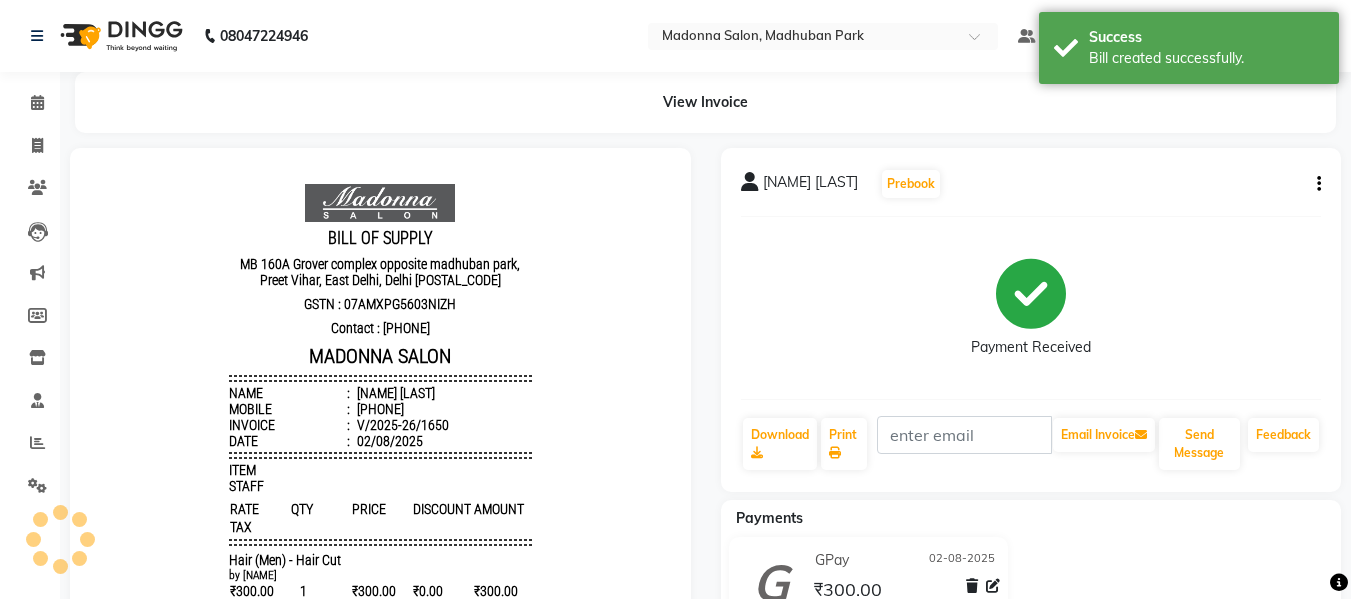scroll, scrollTop: 0, scrollLeft: 0, axis: both 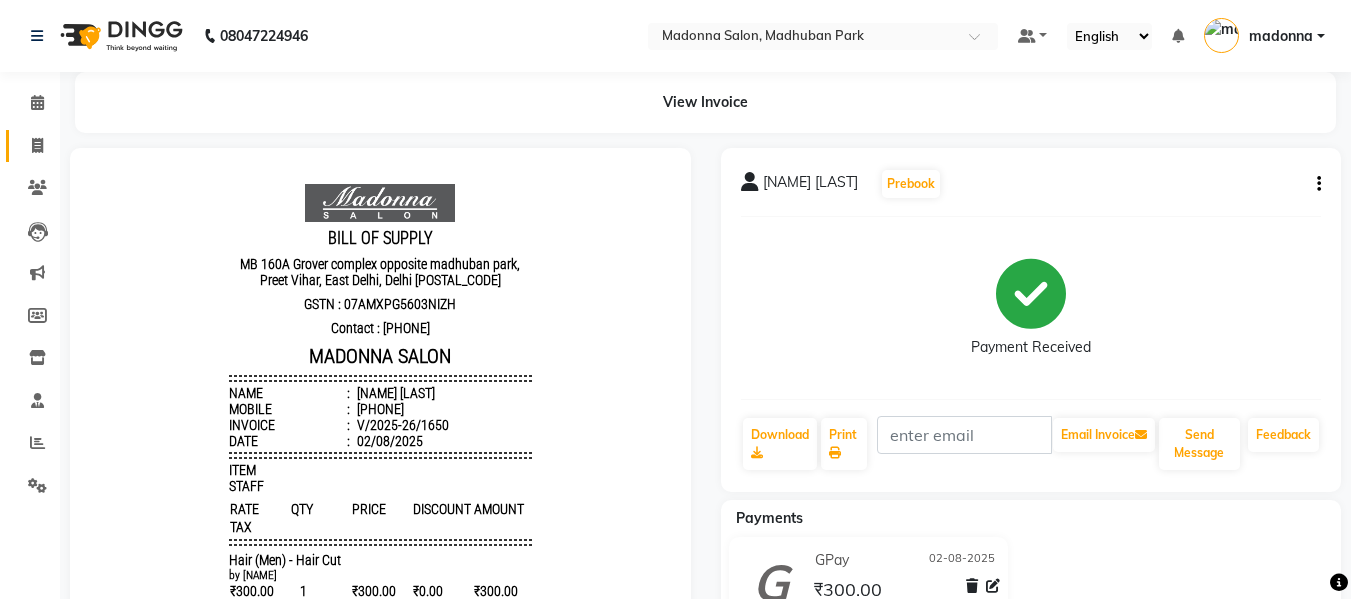 click on "Invoice" 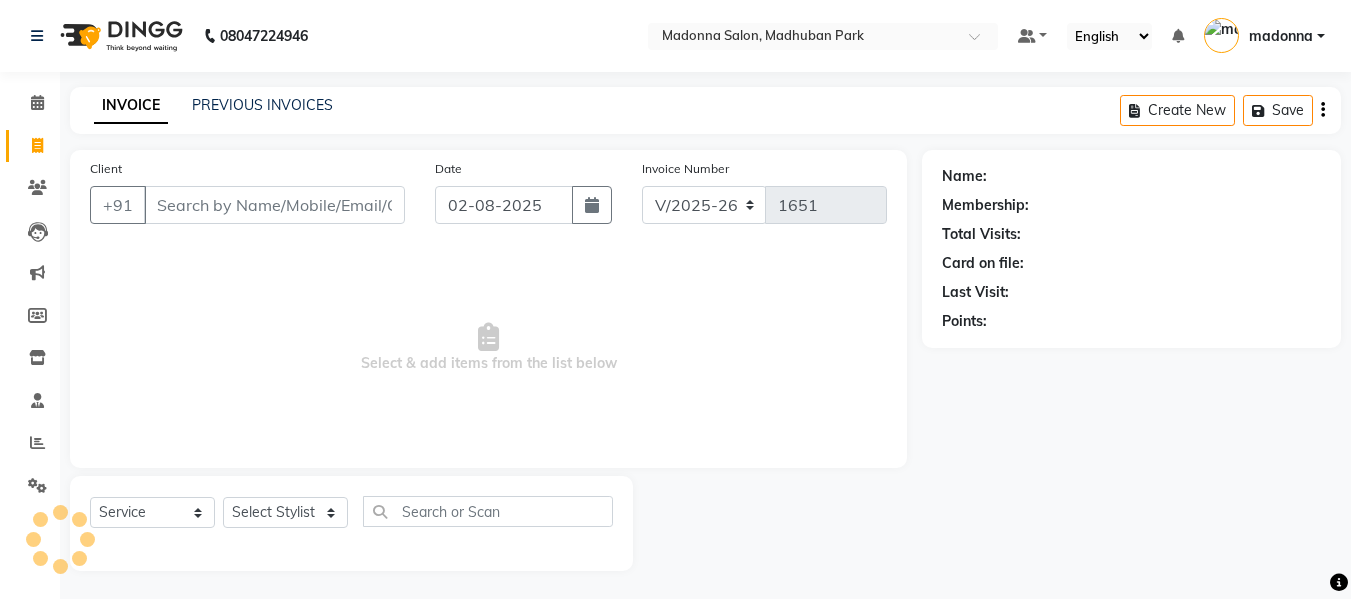 scroll, scrollTop: 2, scrollLeft: 0, axis: vertical 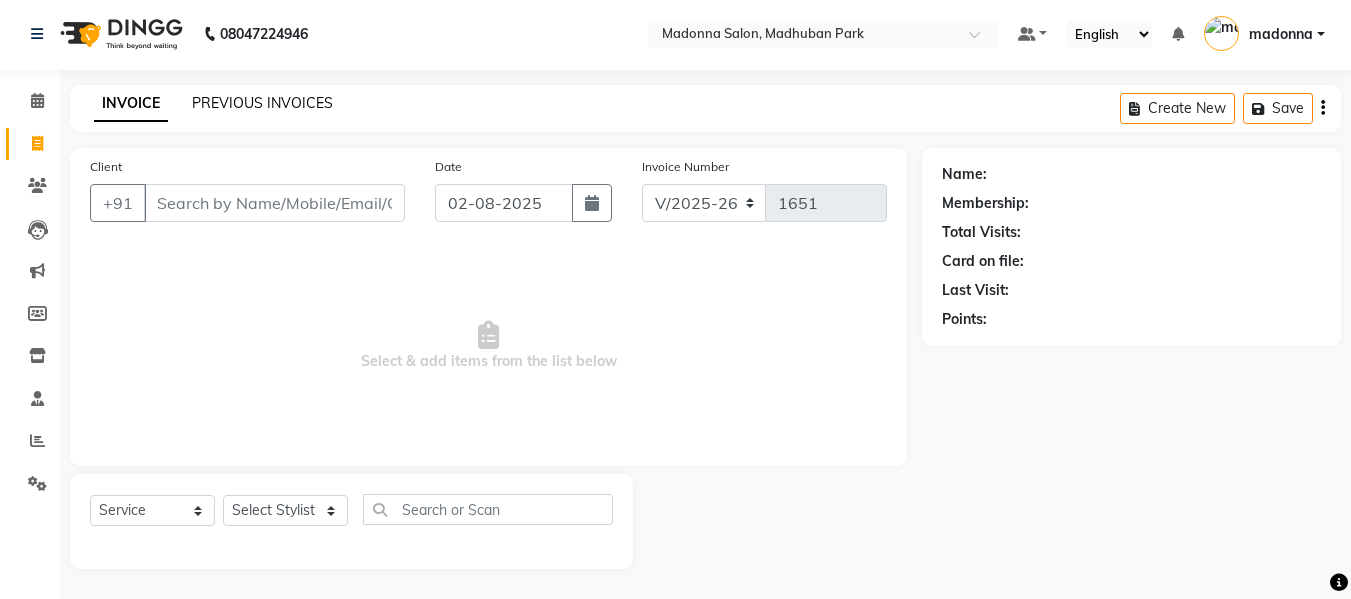 click on "PREVIOUS INVOICES" 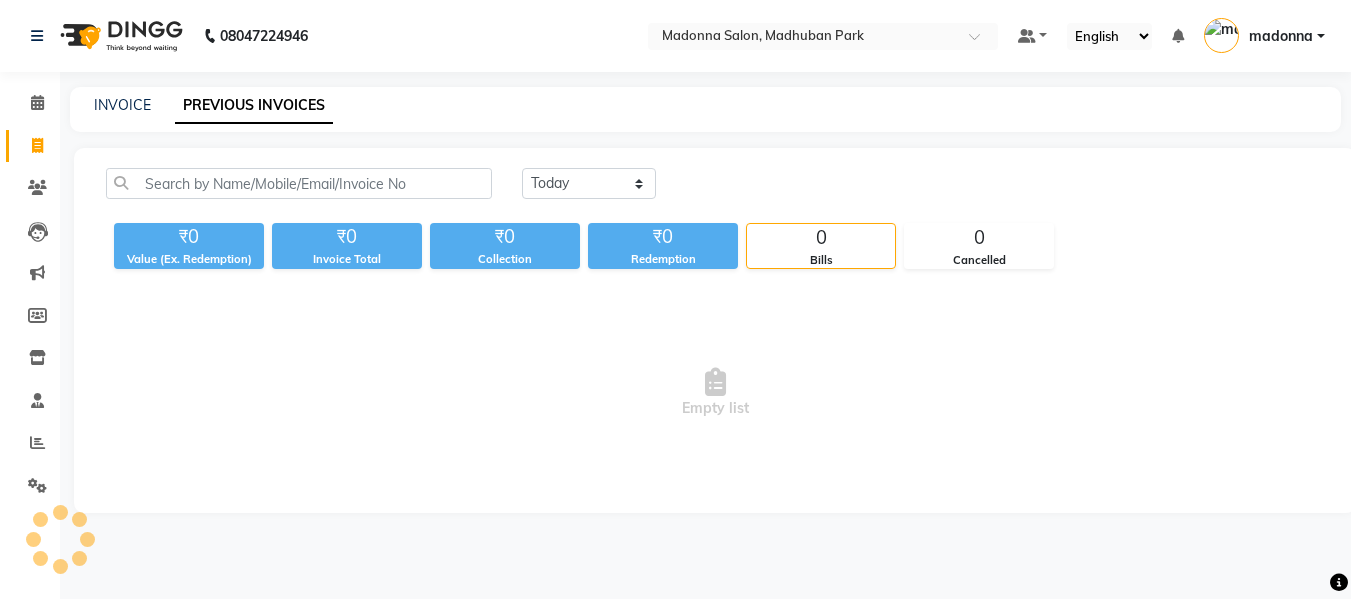 scroll, scrollTop: 0, scrollLeft: 0, axis: both 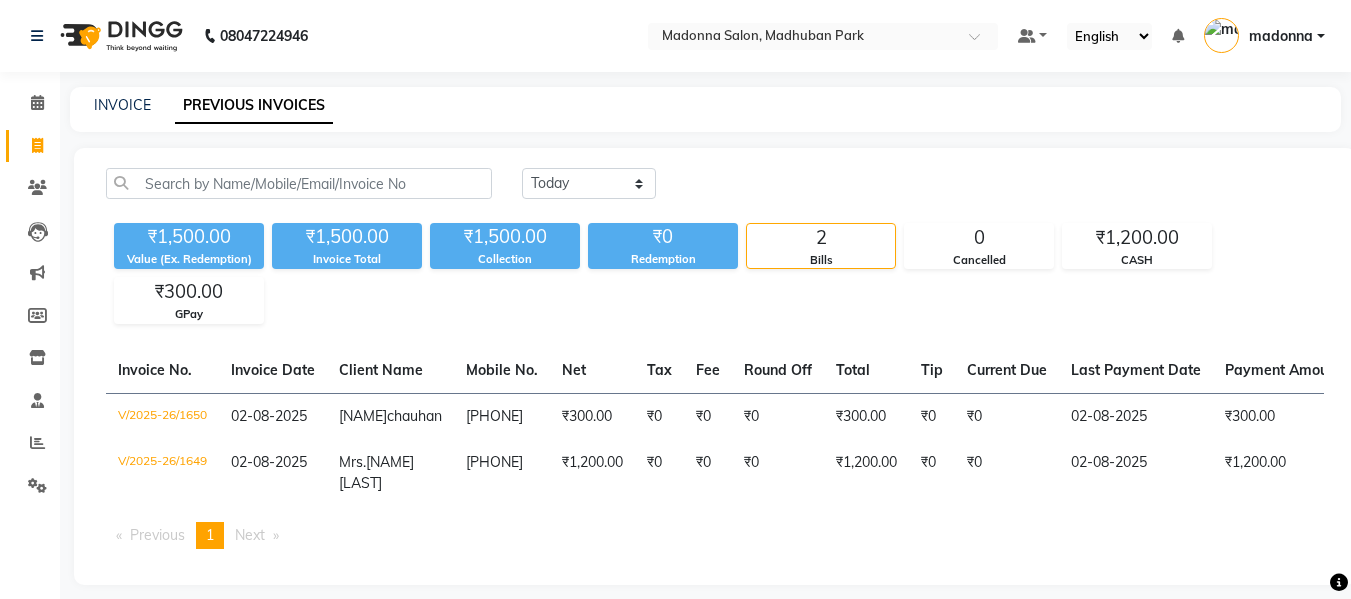 click on "PREVIOUS INVOICES" 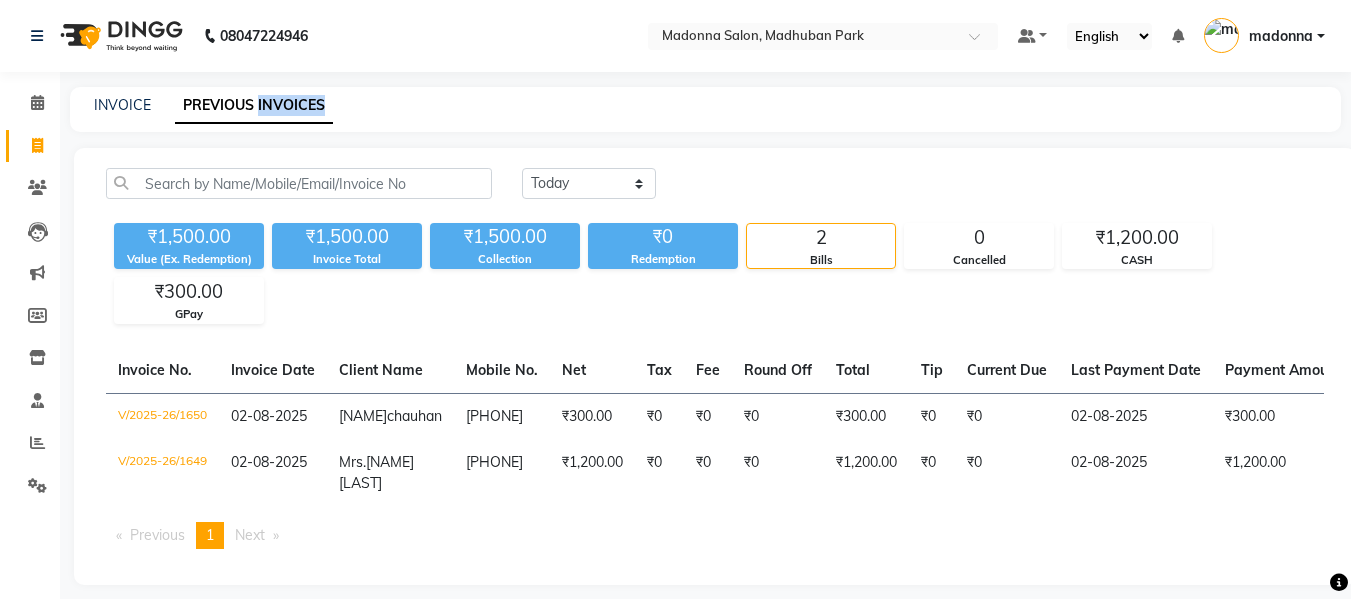 click on "PREVIOUS INVOICES" 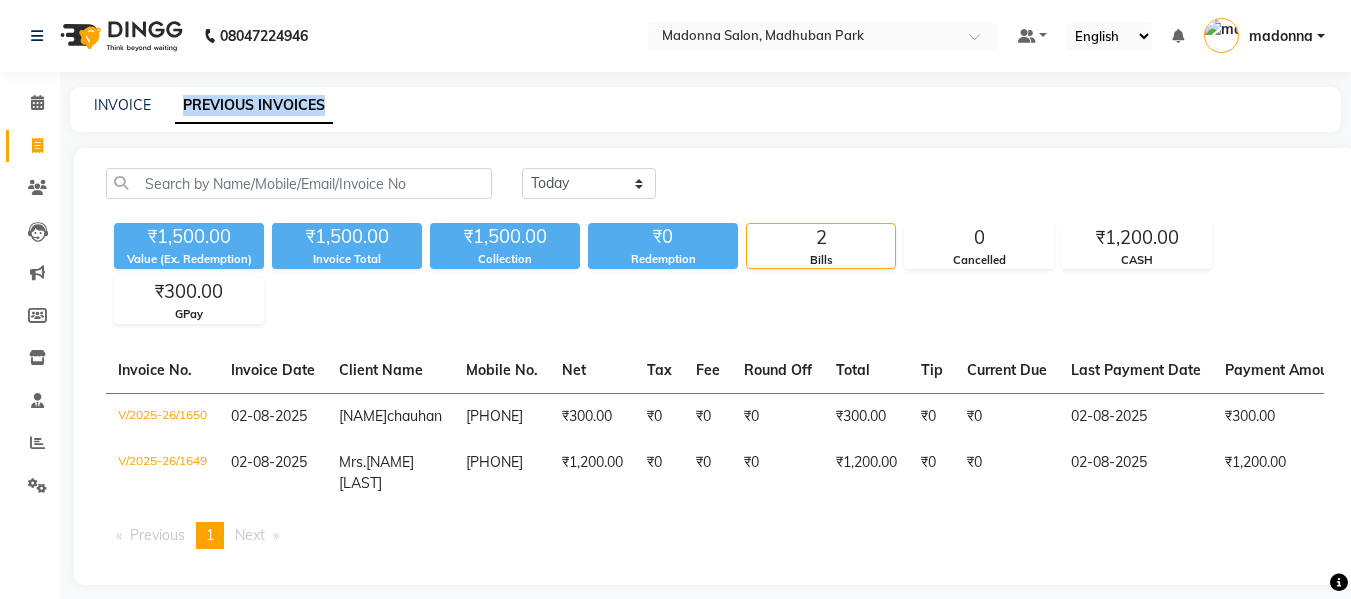 click on "PREVIOUS INVOICES" 